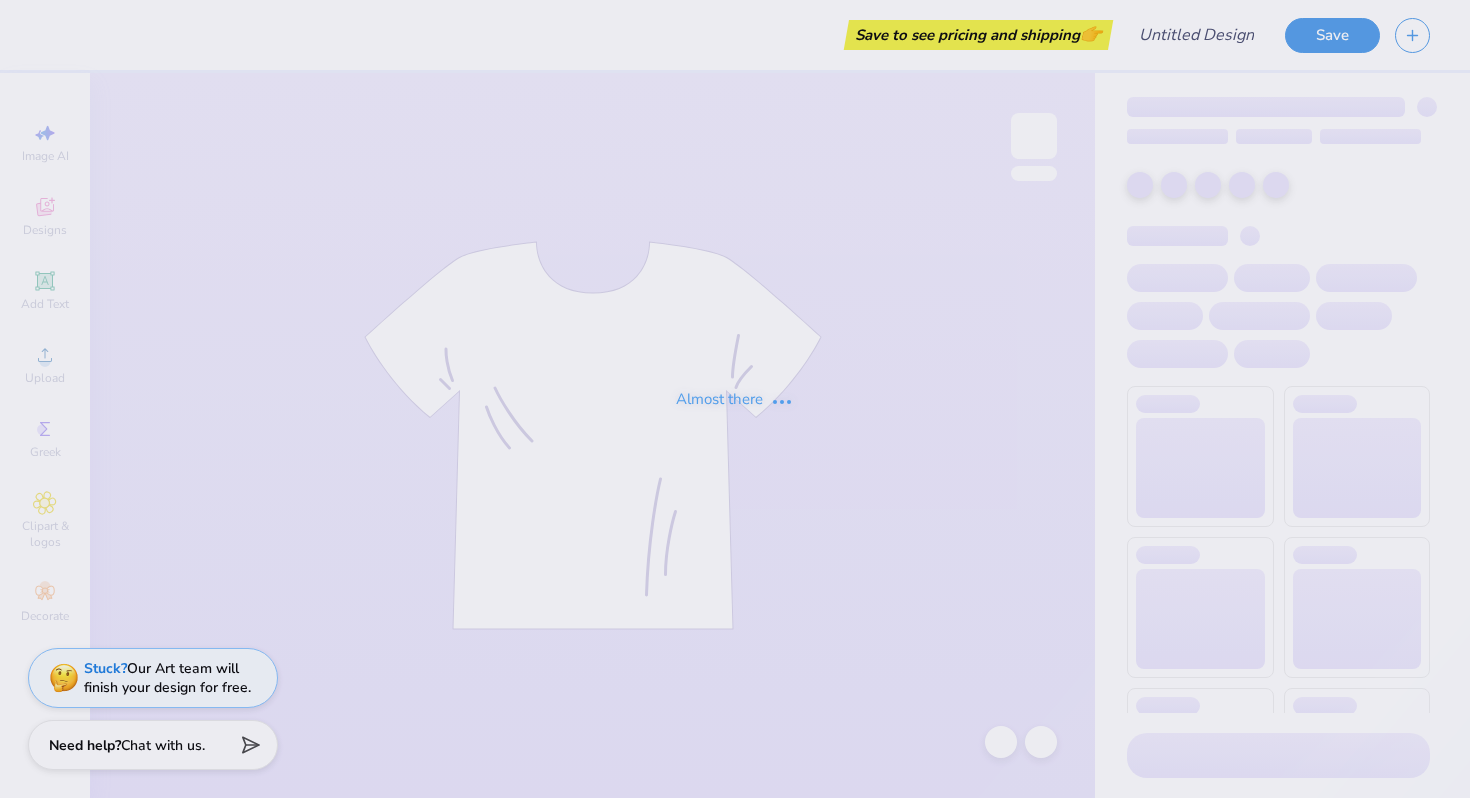 scroll, scrollTop: 0, scrollLeft: 0, axis: both 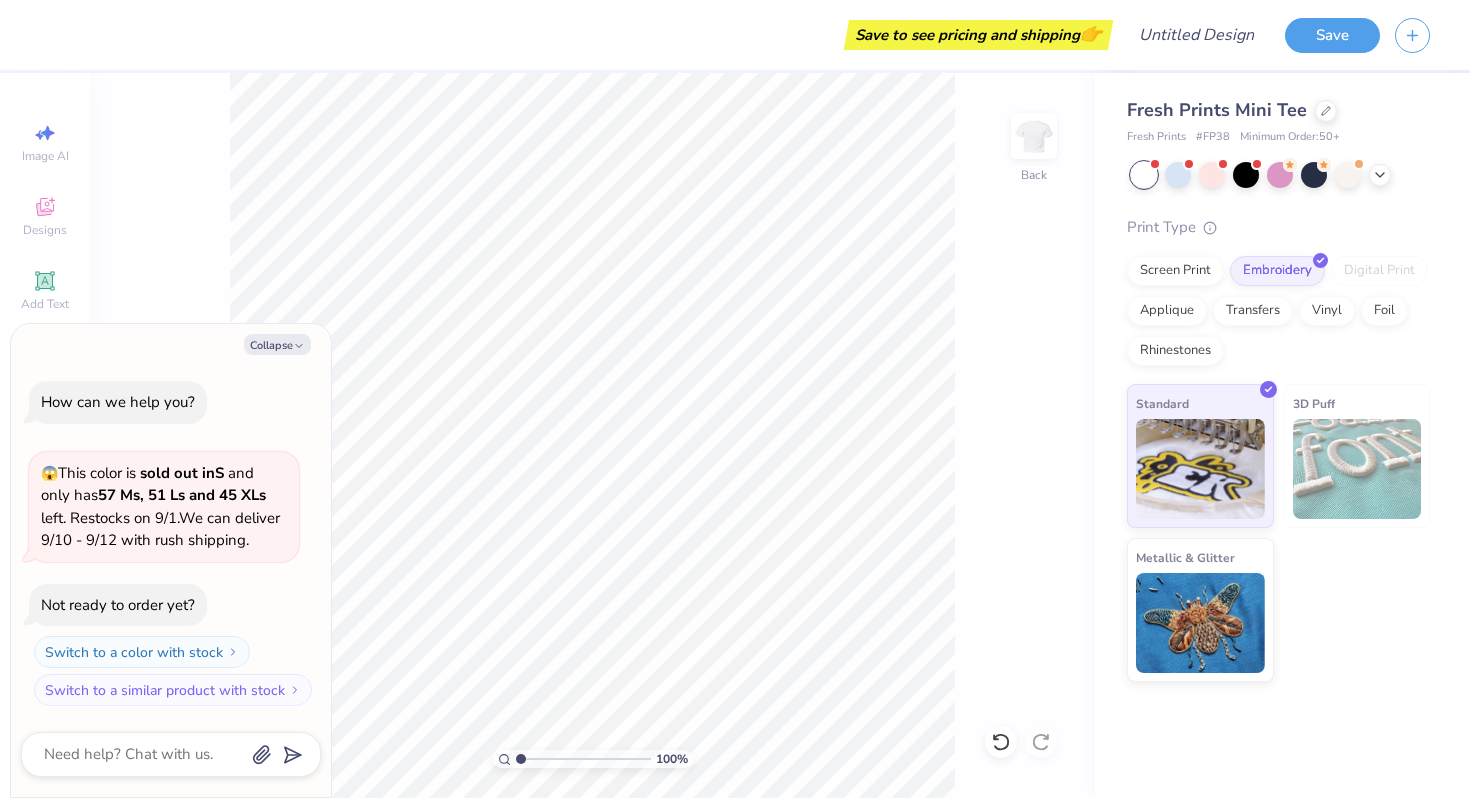 click on "100  % Back" at bounding box center (592, 435) 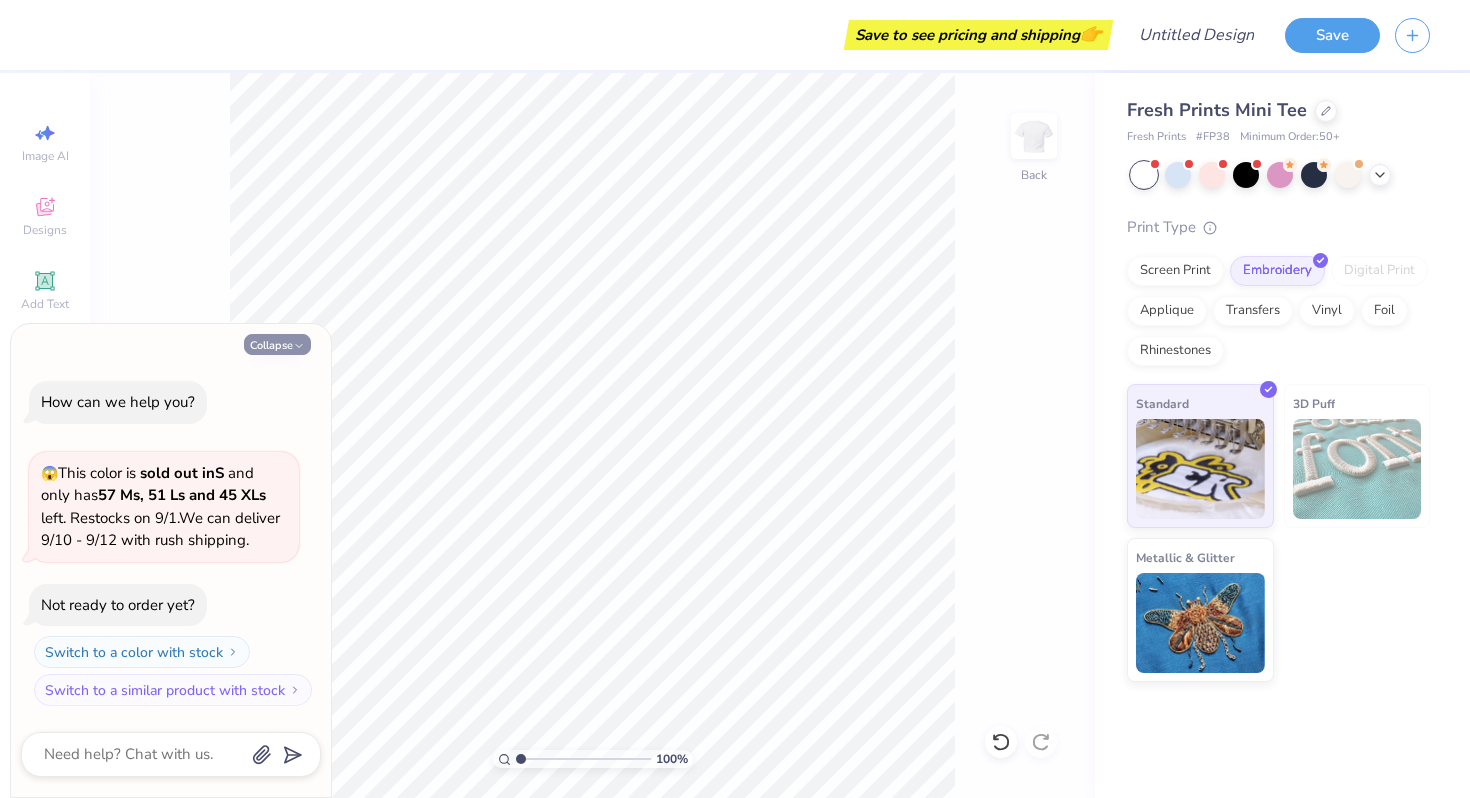 click on "Collapse" at bounding box center (277, 344) 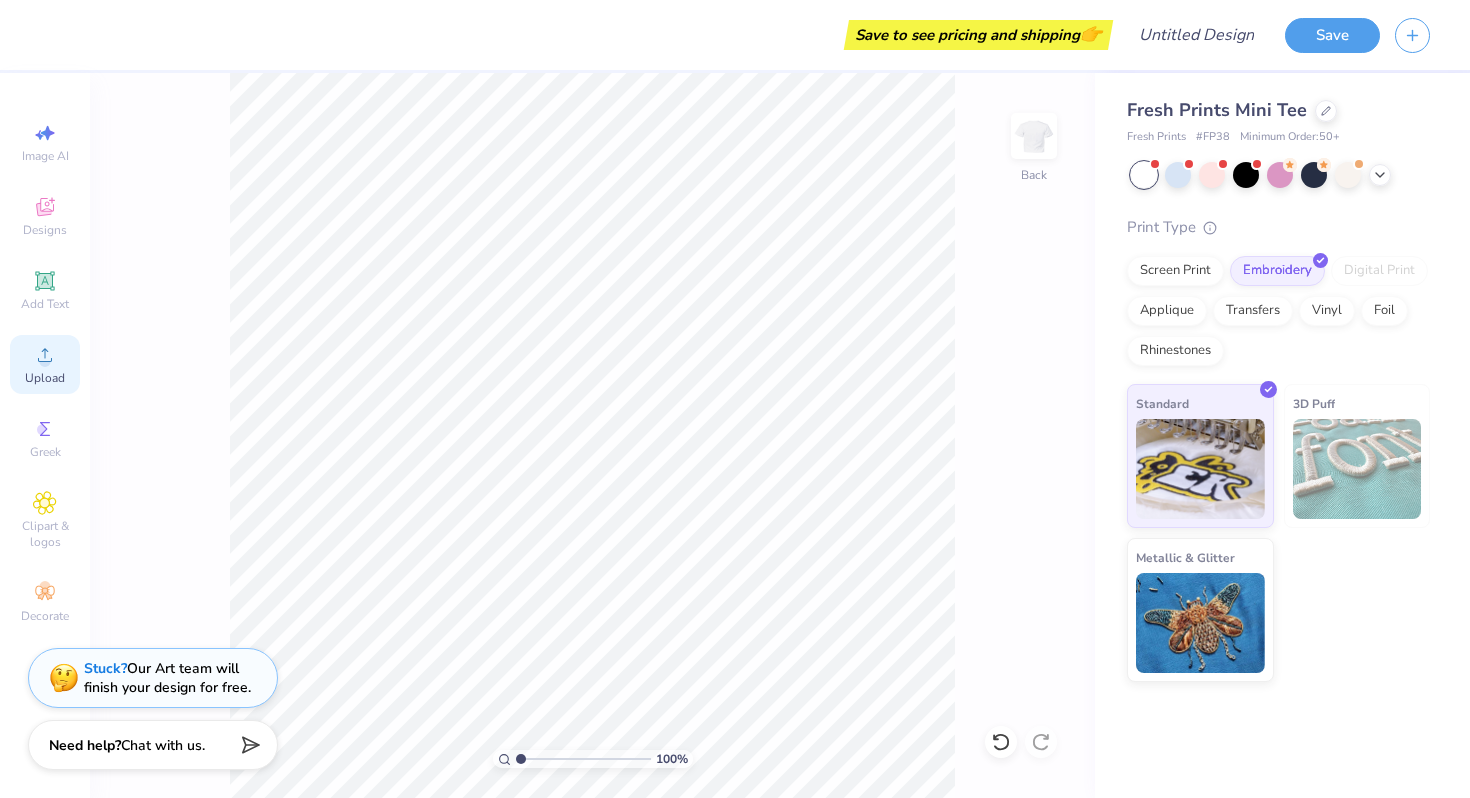 click 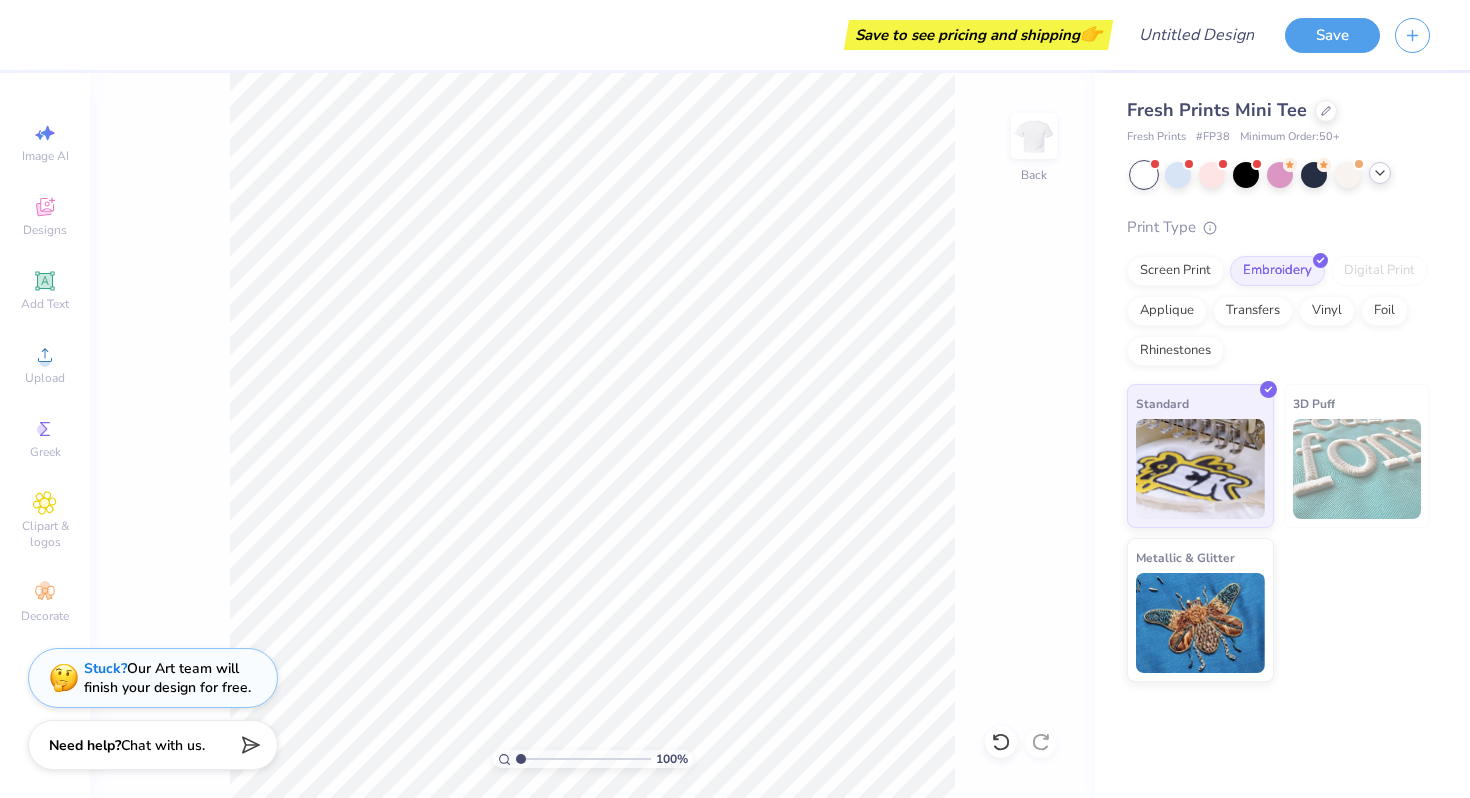 click 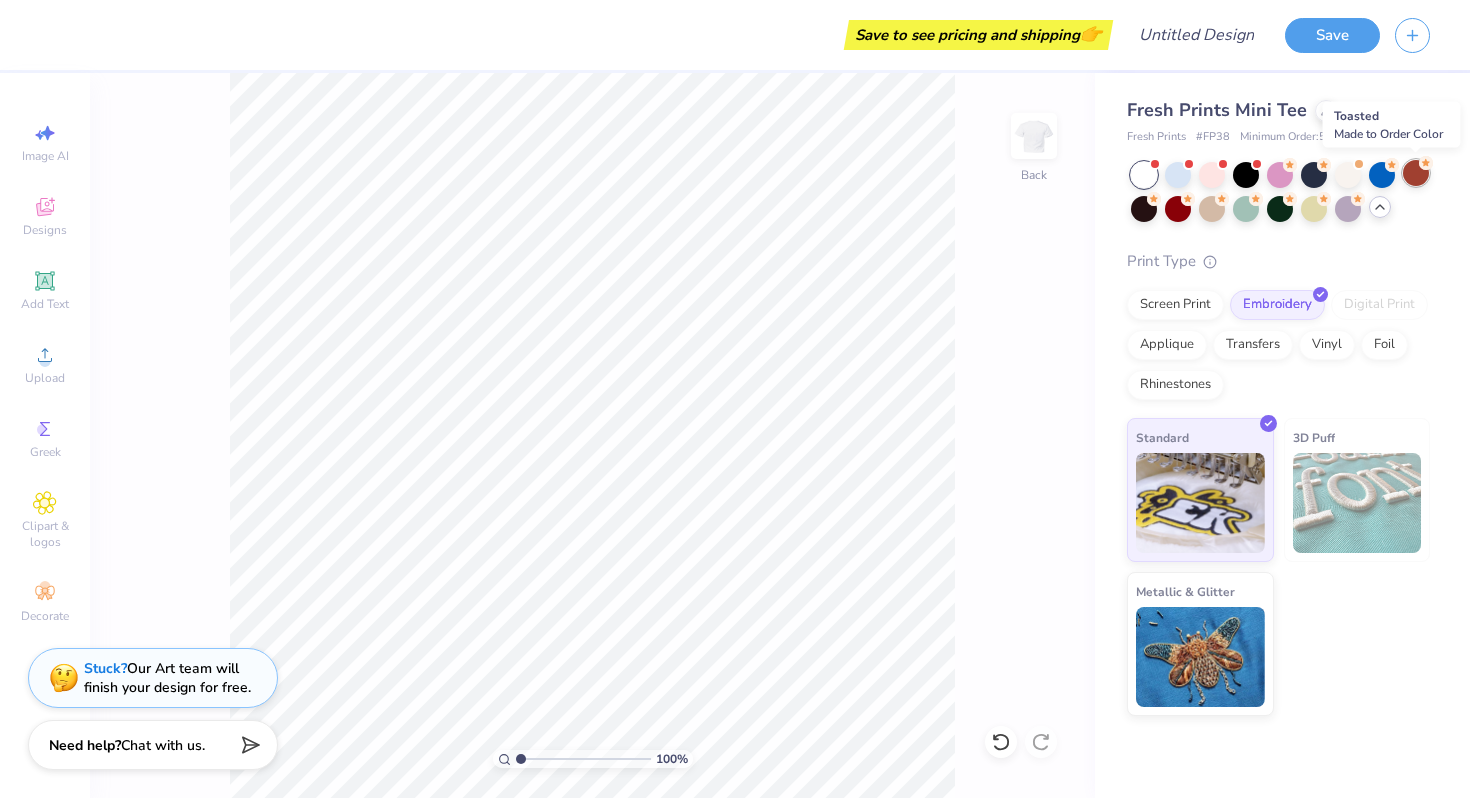 click at bounding box center (1416, 173) 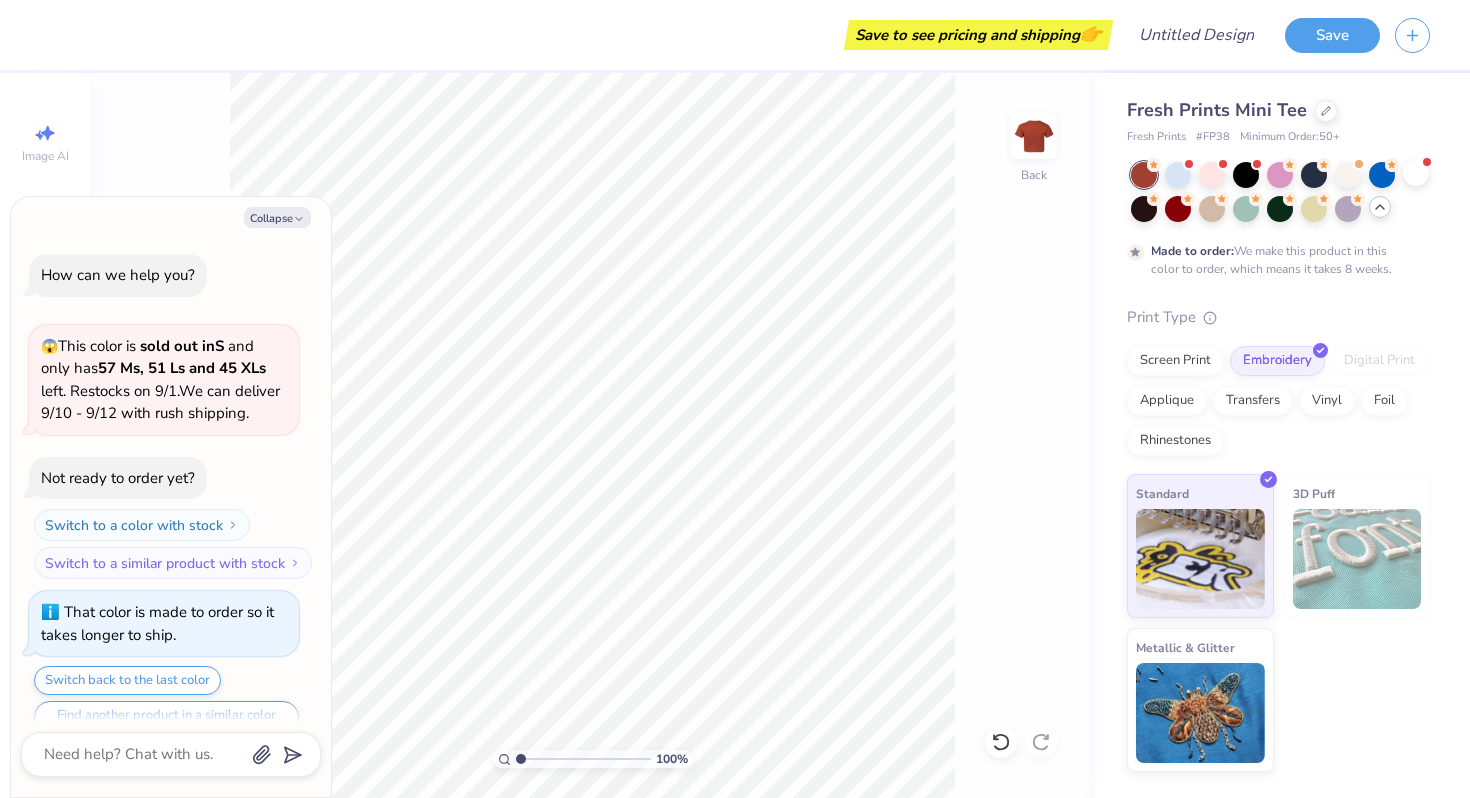 scroll, scrollTop: 39, scrollLeft: 0, axis: vertical 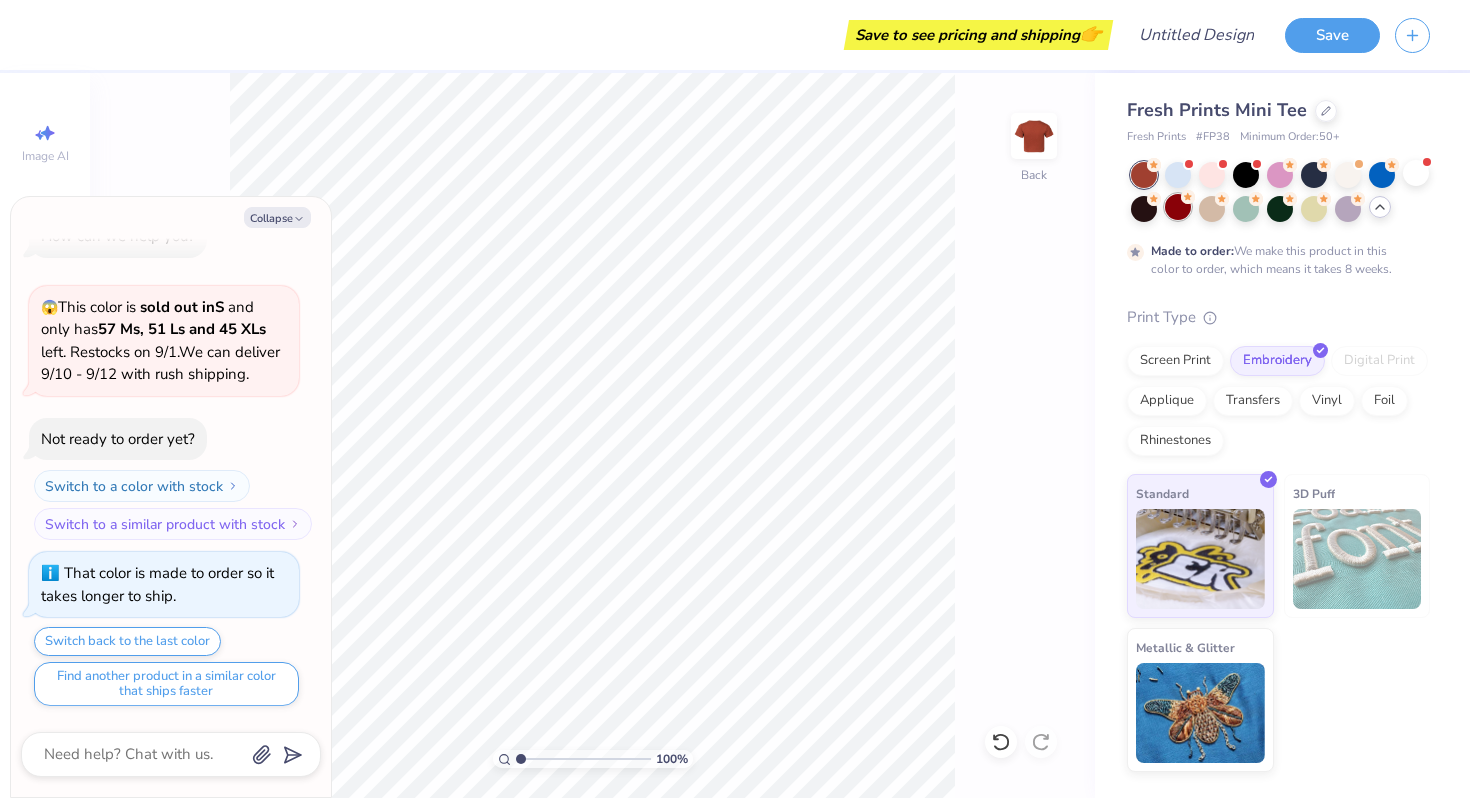 click at bounding box center (1178, 207) 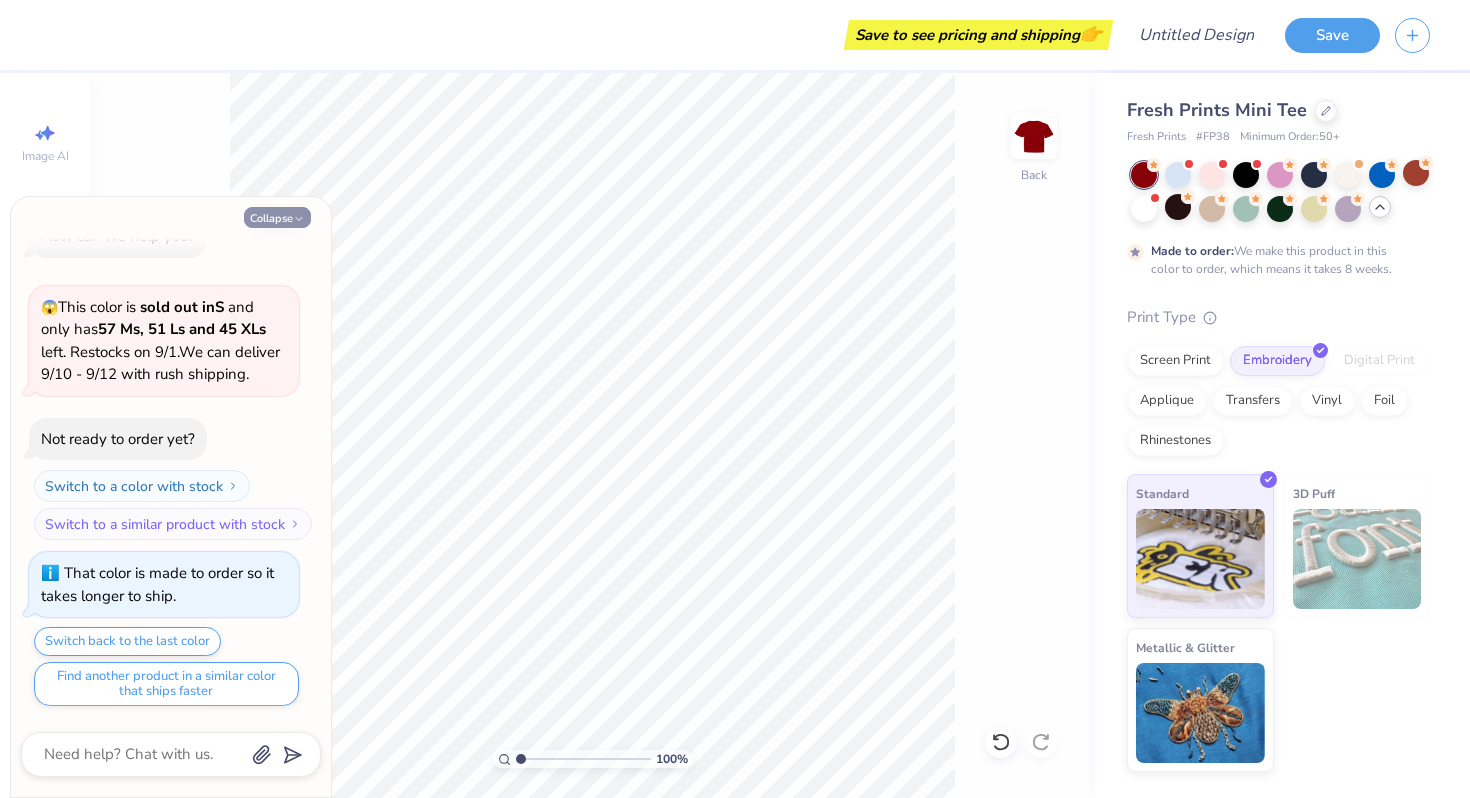 click on "Collapse" at bounding box center [277, 217] 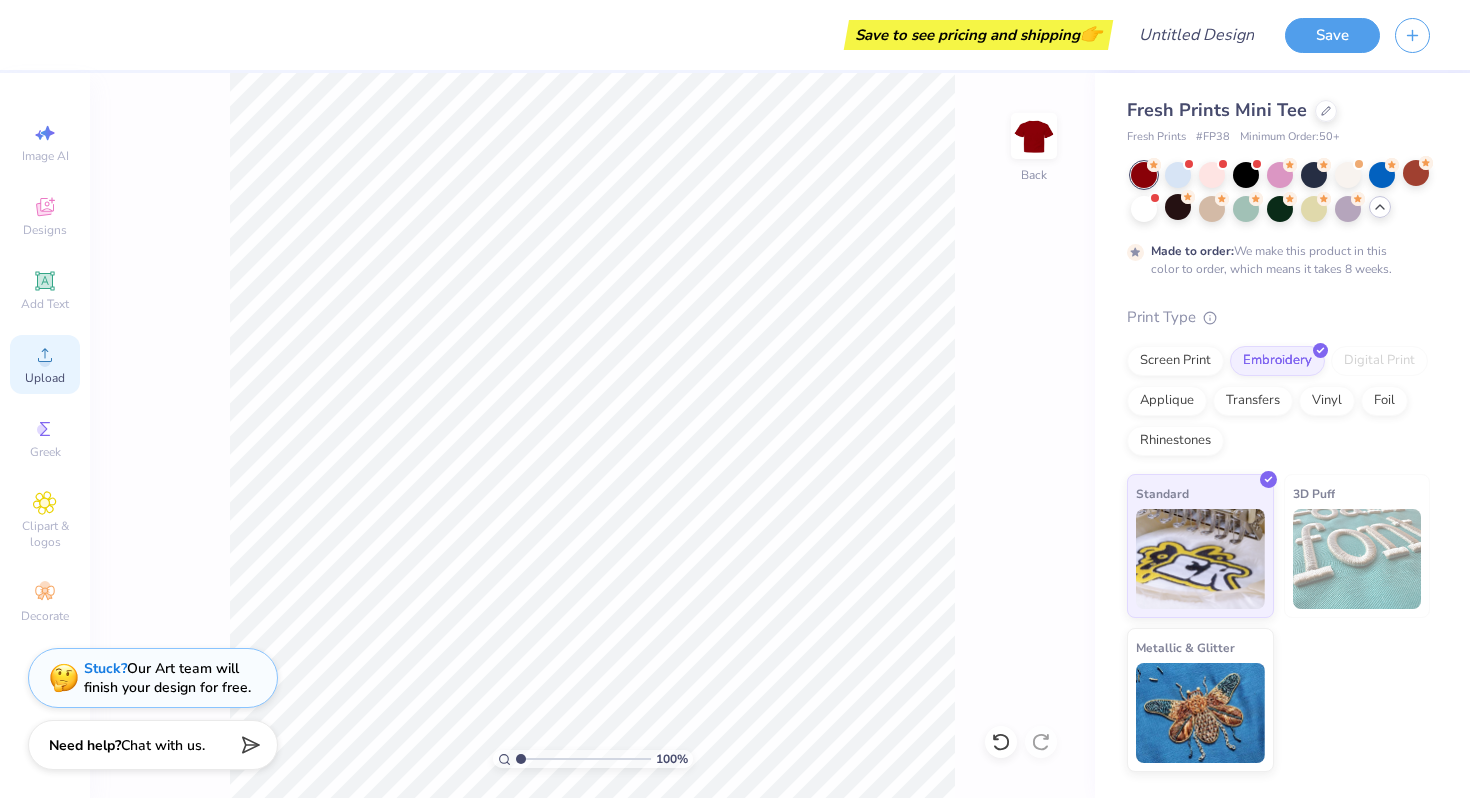 click 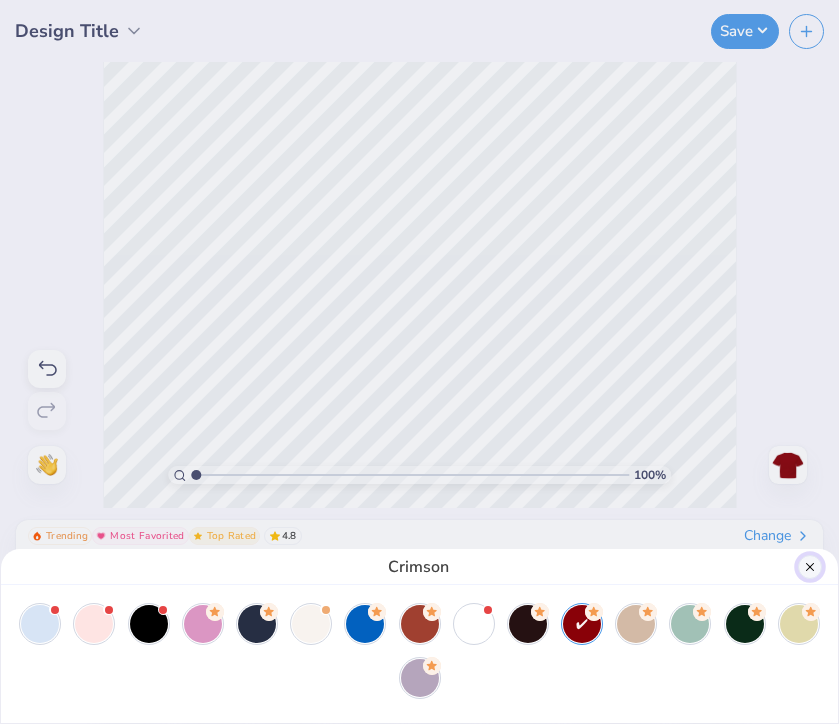 click at bounding box center [810, 567] 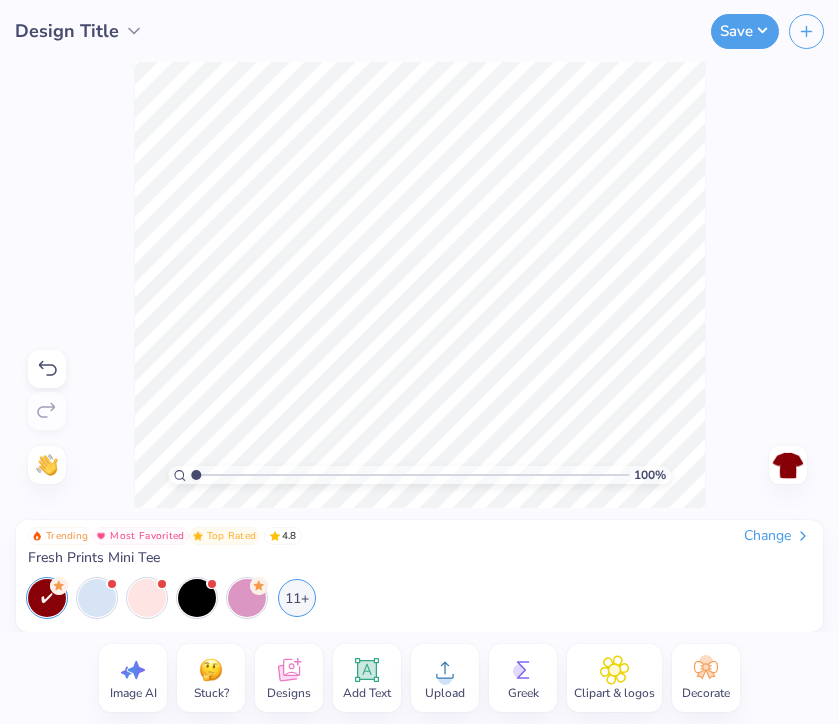 click 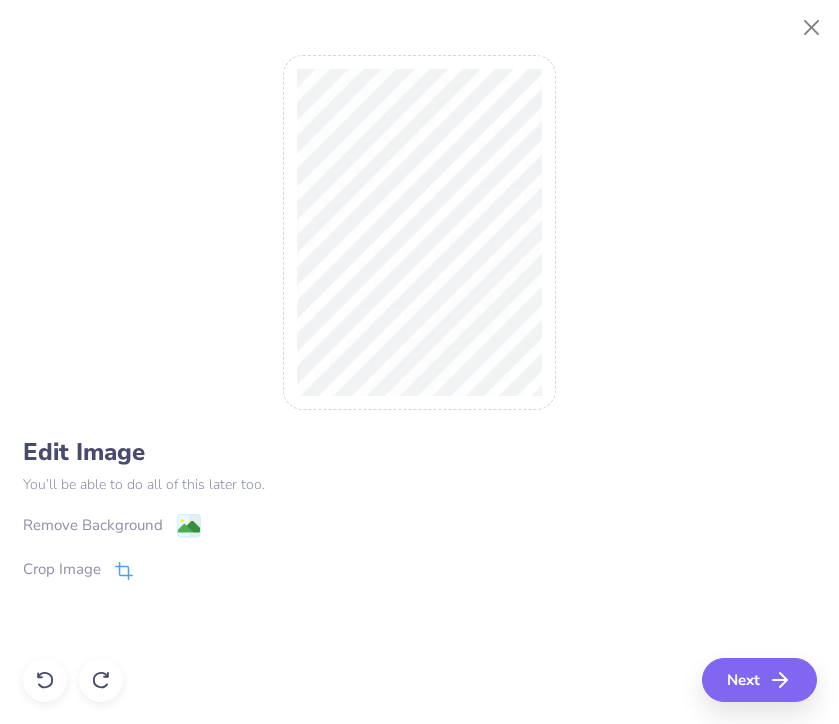 click 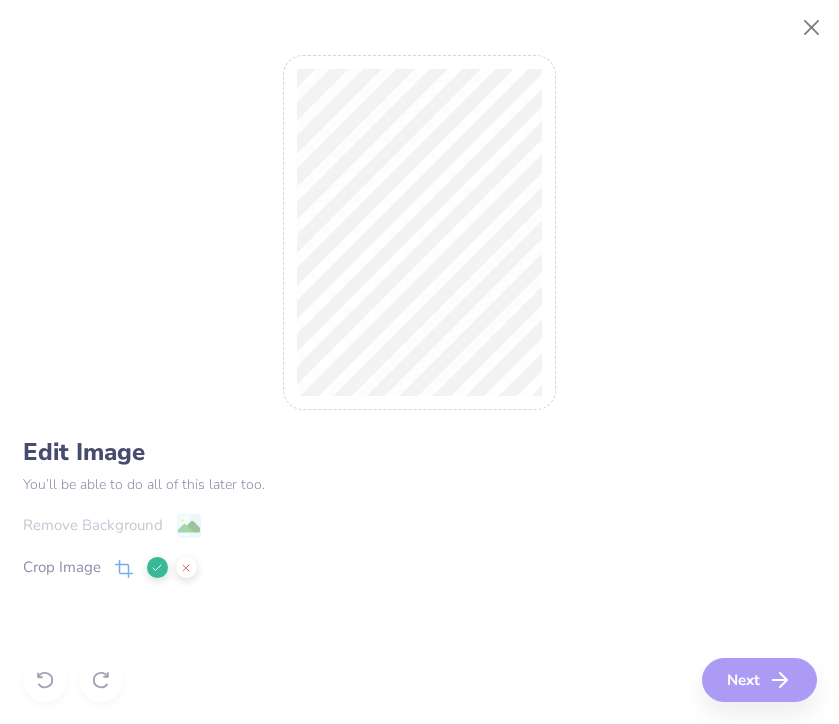 click on "Edit Image You’ll be able to do all of this later too. Remove Background Crop Image Next" at bounding box center [420, 362] 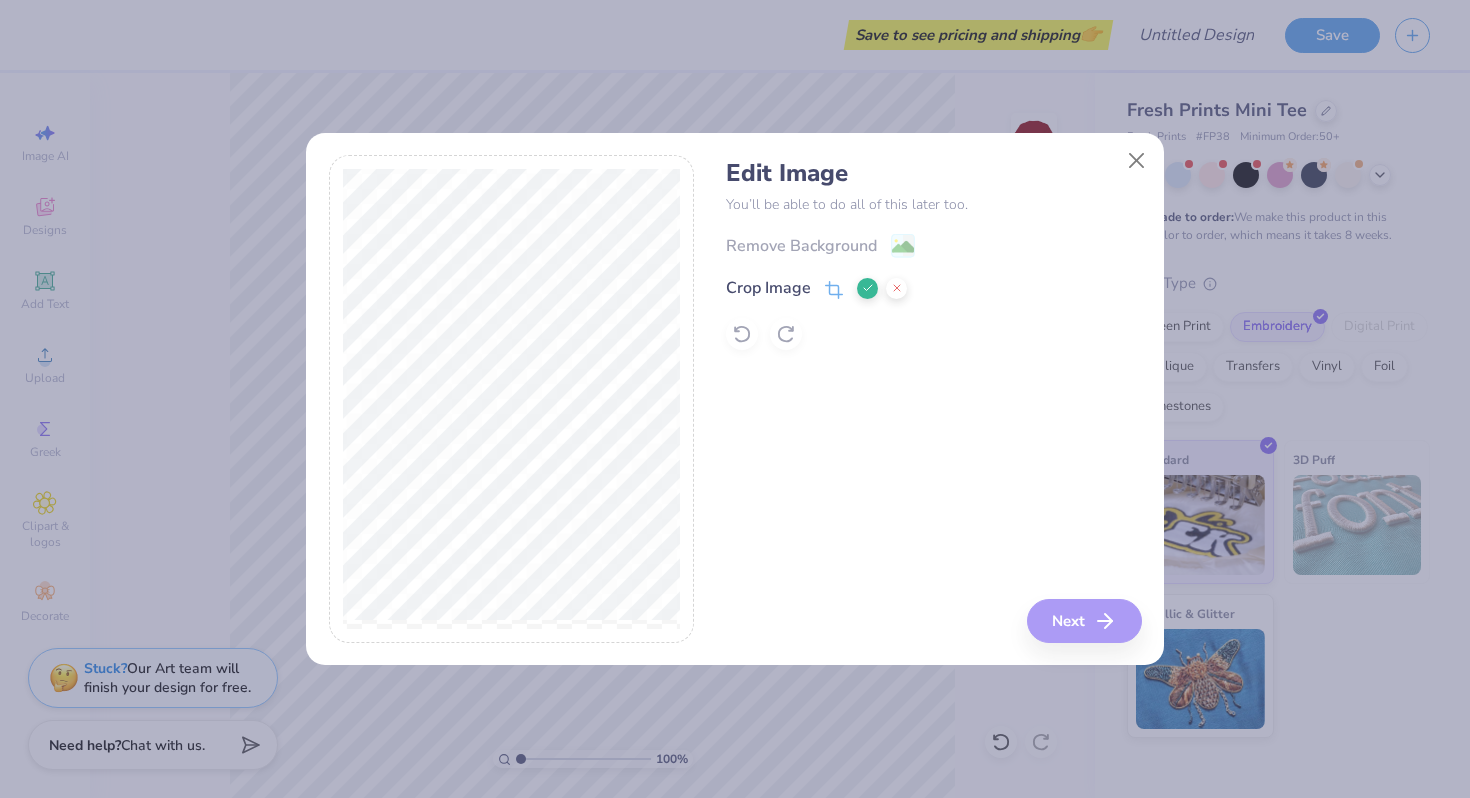 click on "Edit Image You’ll be able to do all of this later too. Remove Background Crop Image Next" at bounding box center [933, 399] 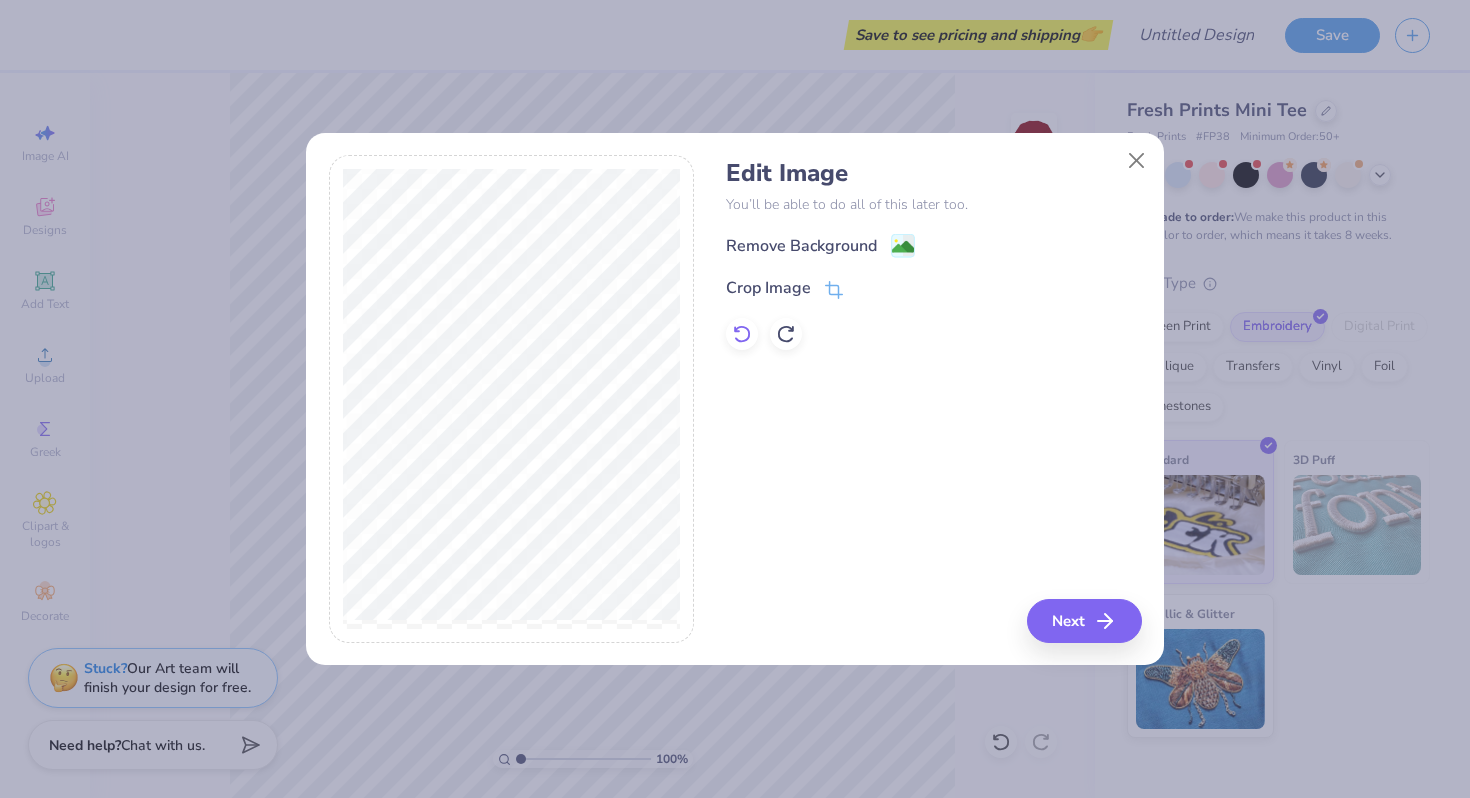click 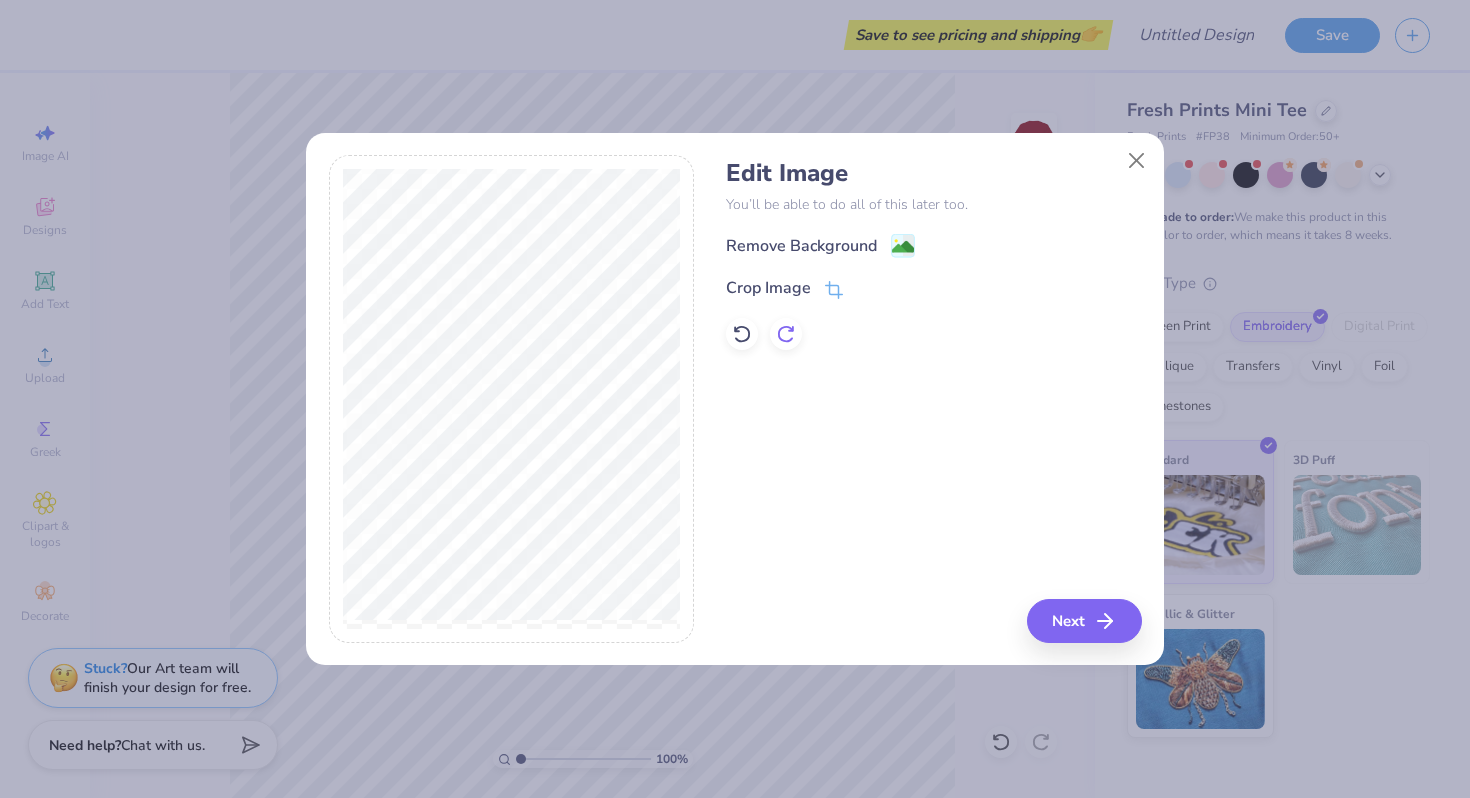 click 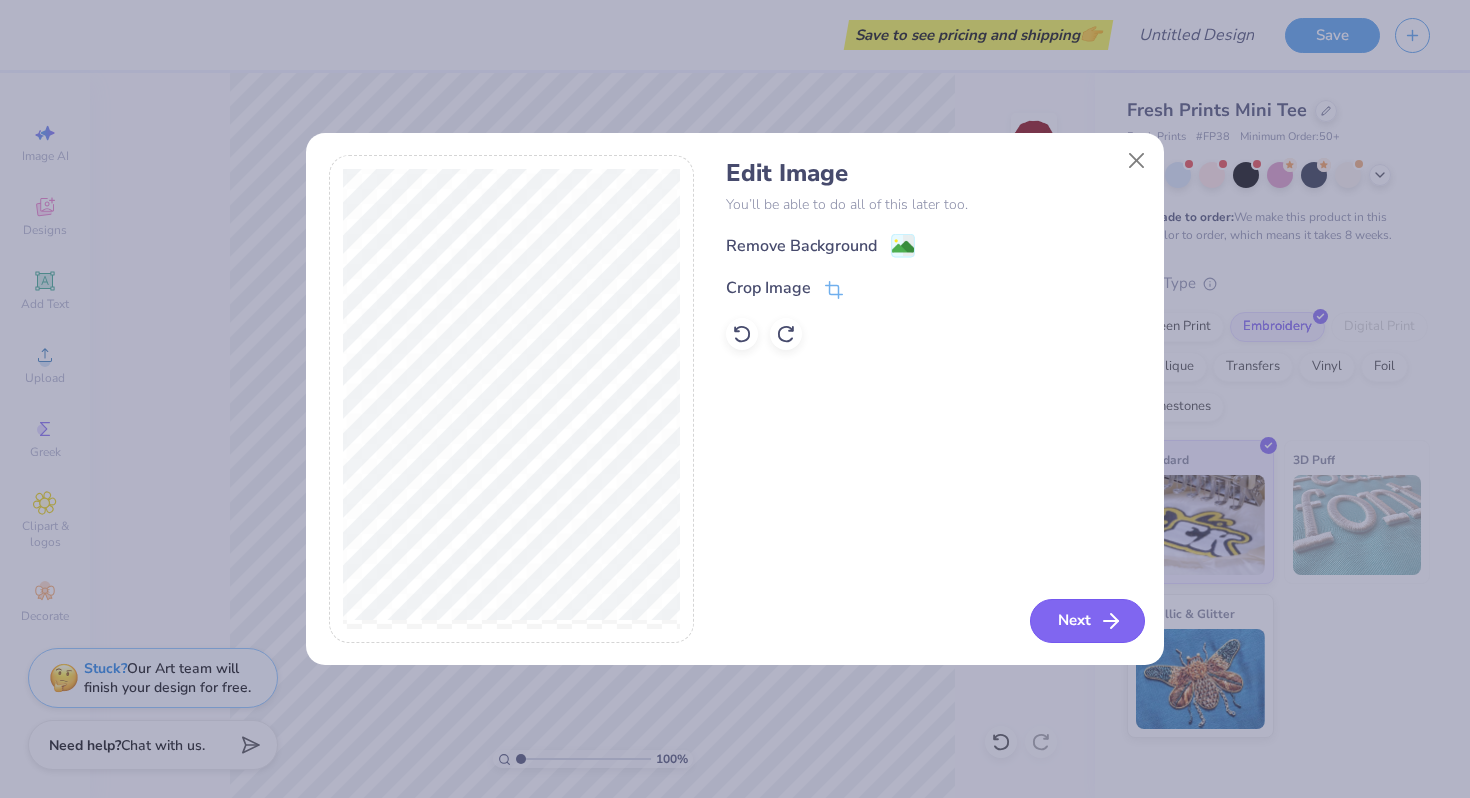 click on "Next" at bounding box center (1087, 621) 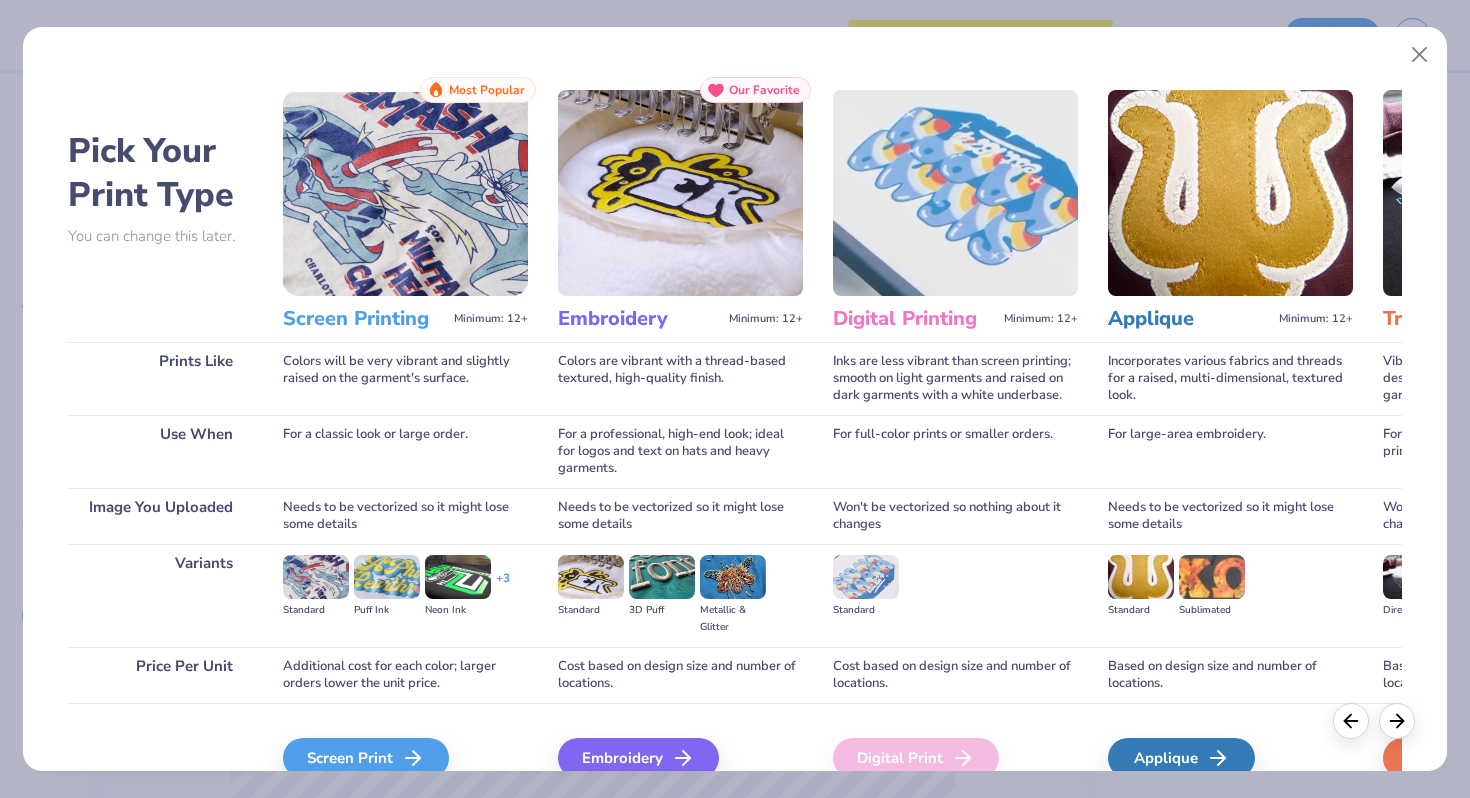 scroll, scrollTop: 99, scrollLeft: 0, axis: vertical 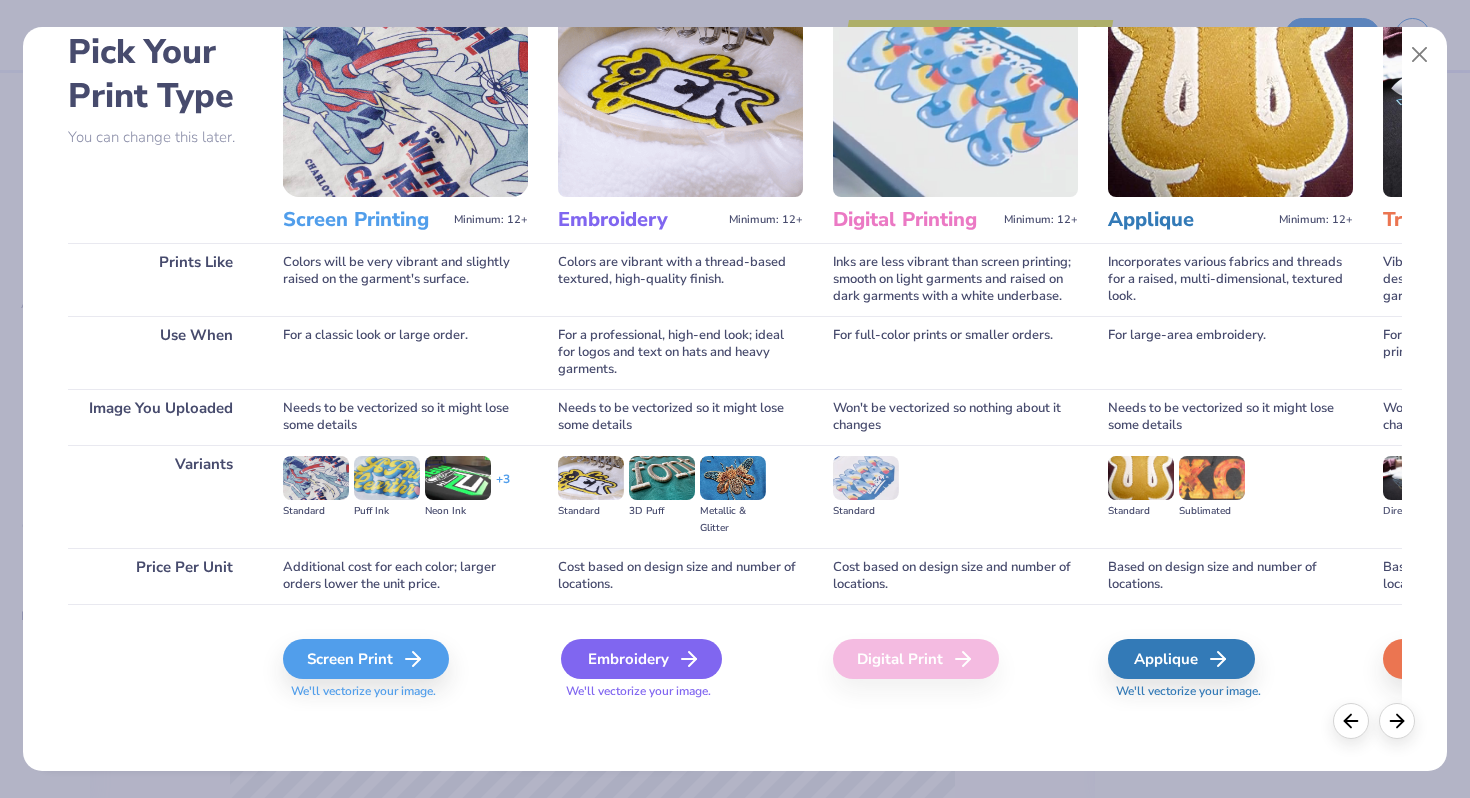 click on "Embroidery" at bounding box center [641, 659] 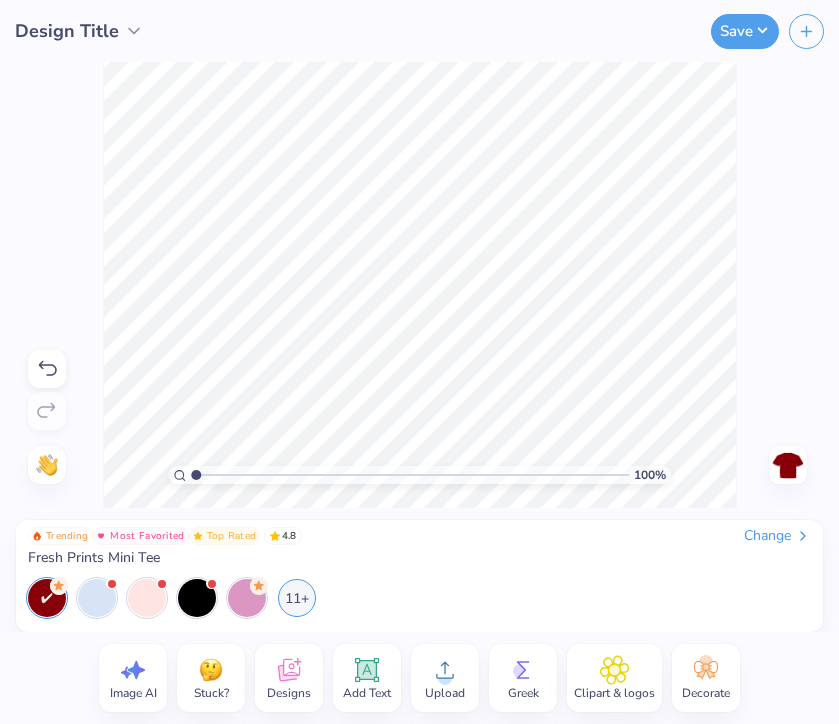 click on "Upload" at bounding box center (445, 693) 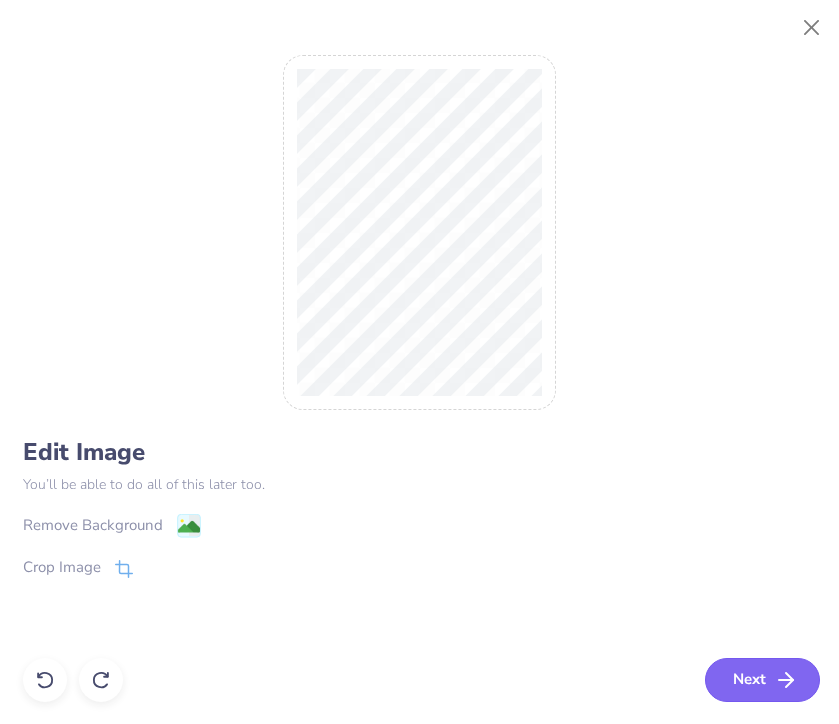 click on "Next" at bounding box center (762, 680) 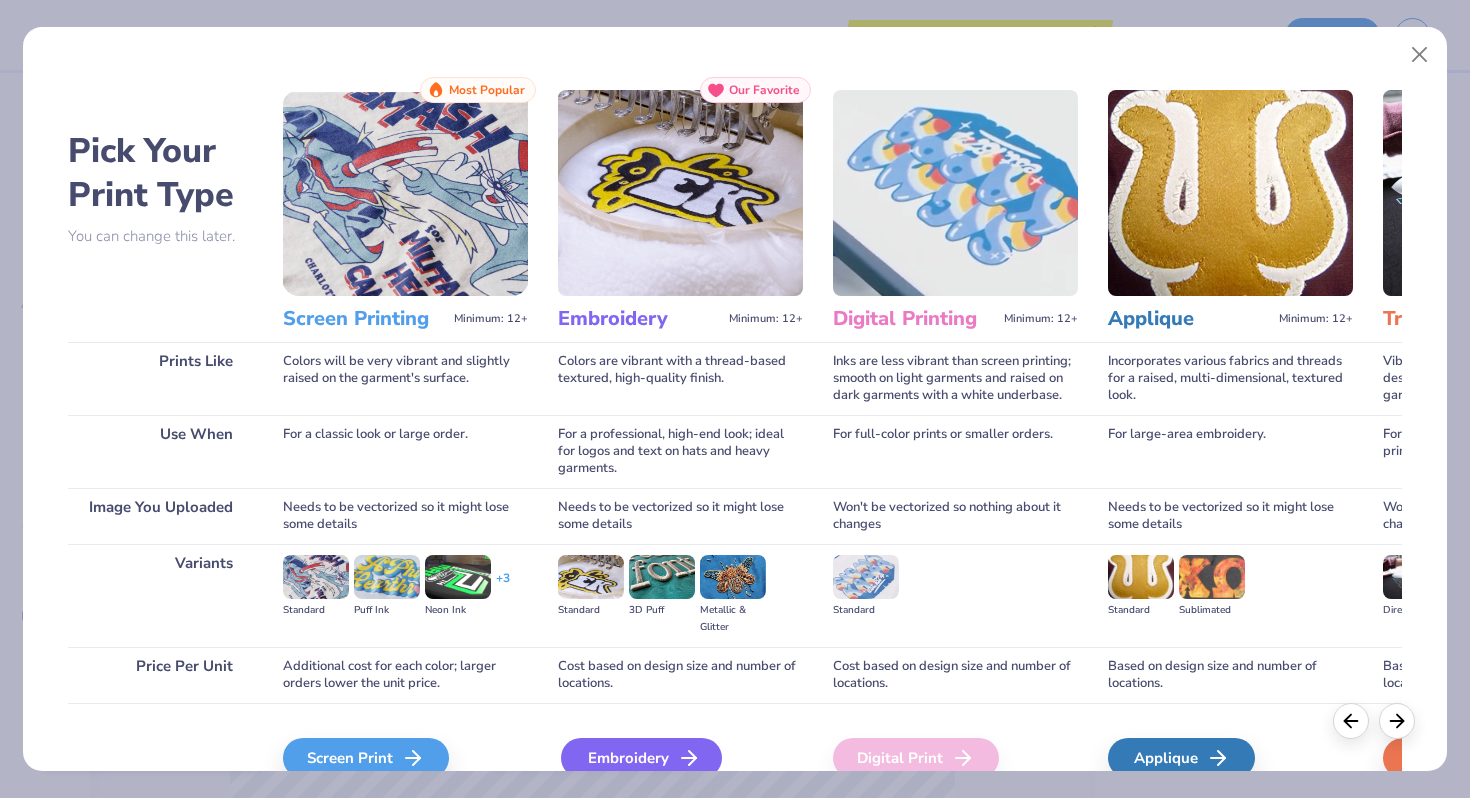 click on "Embroidery" at bounding box center [641, 758] 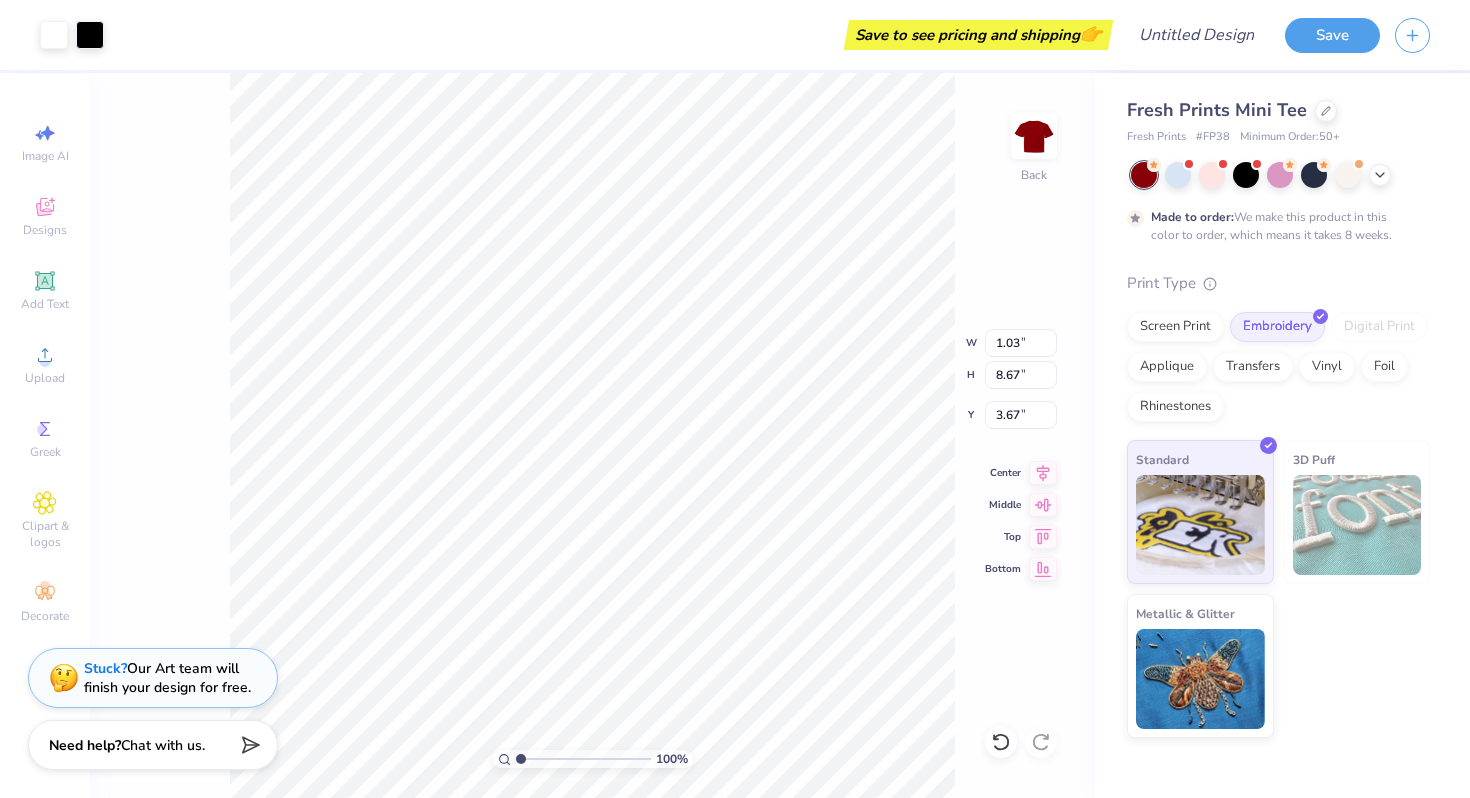 type on "8.67" 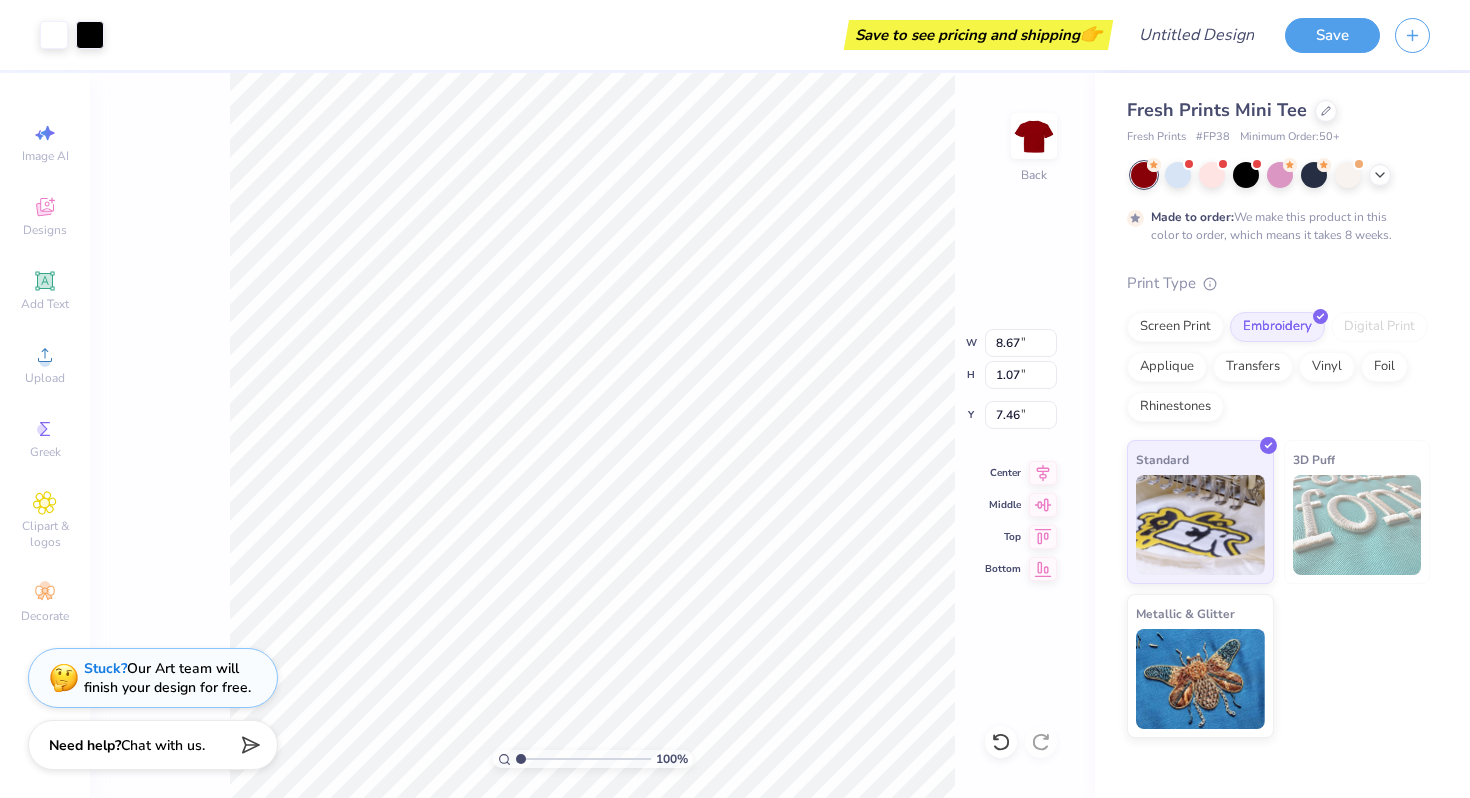 type on "1.25" 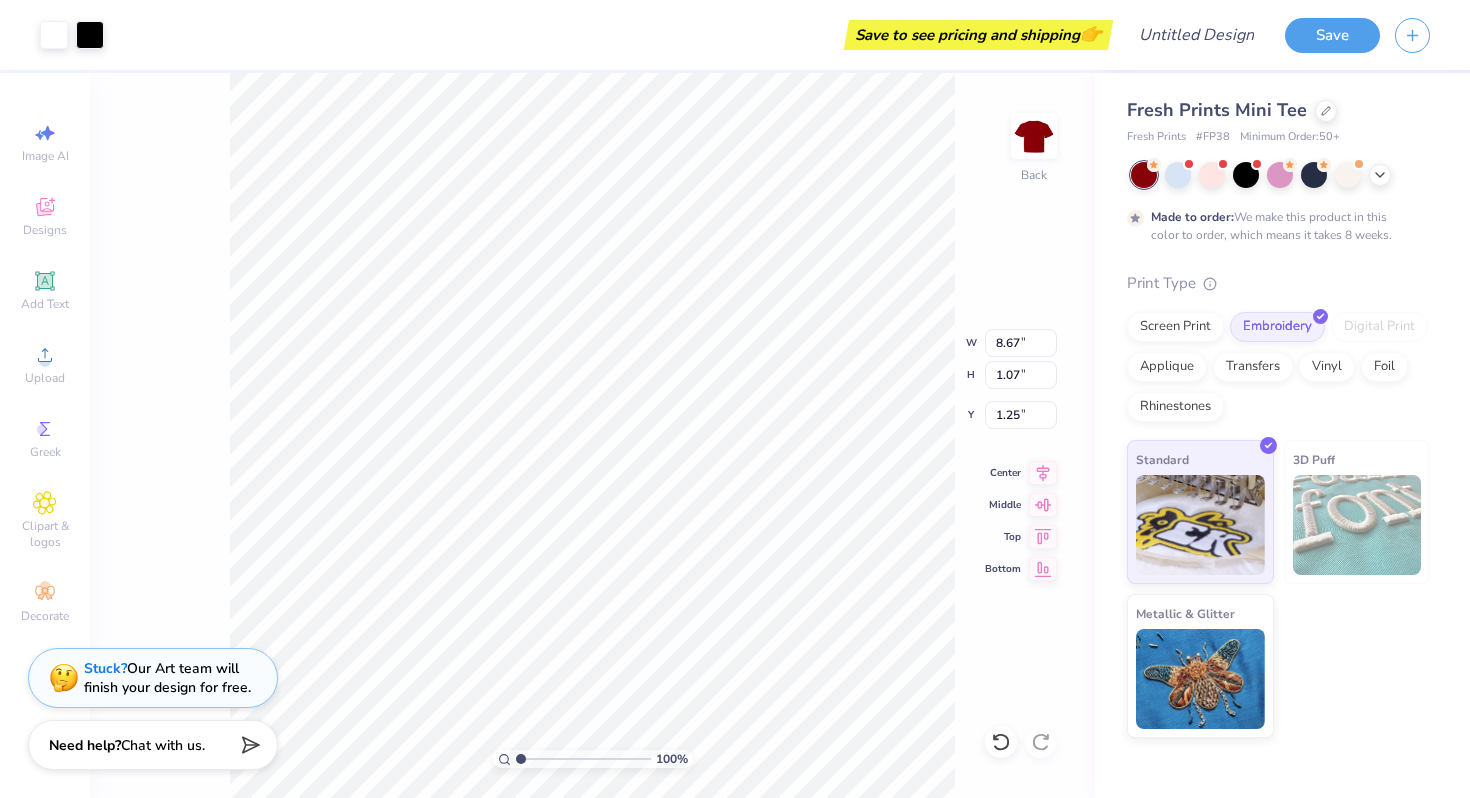 type on "9.65" 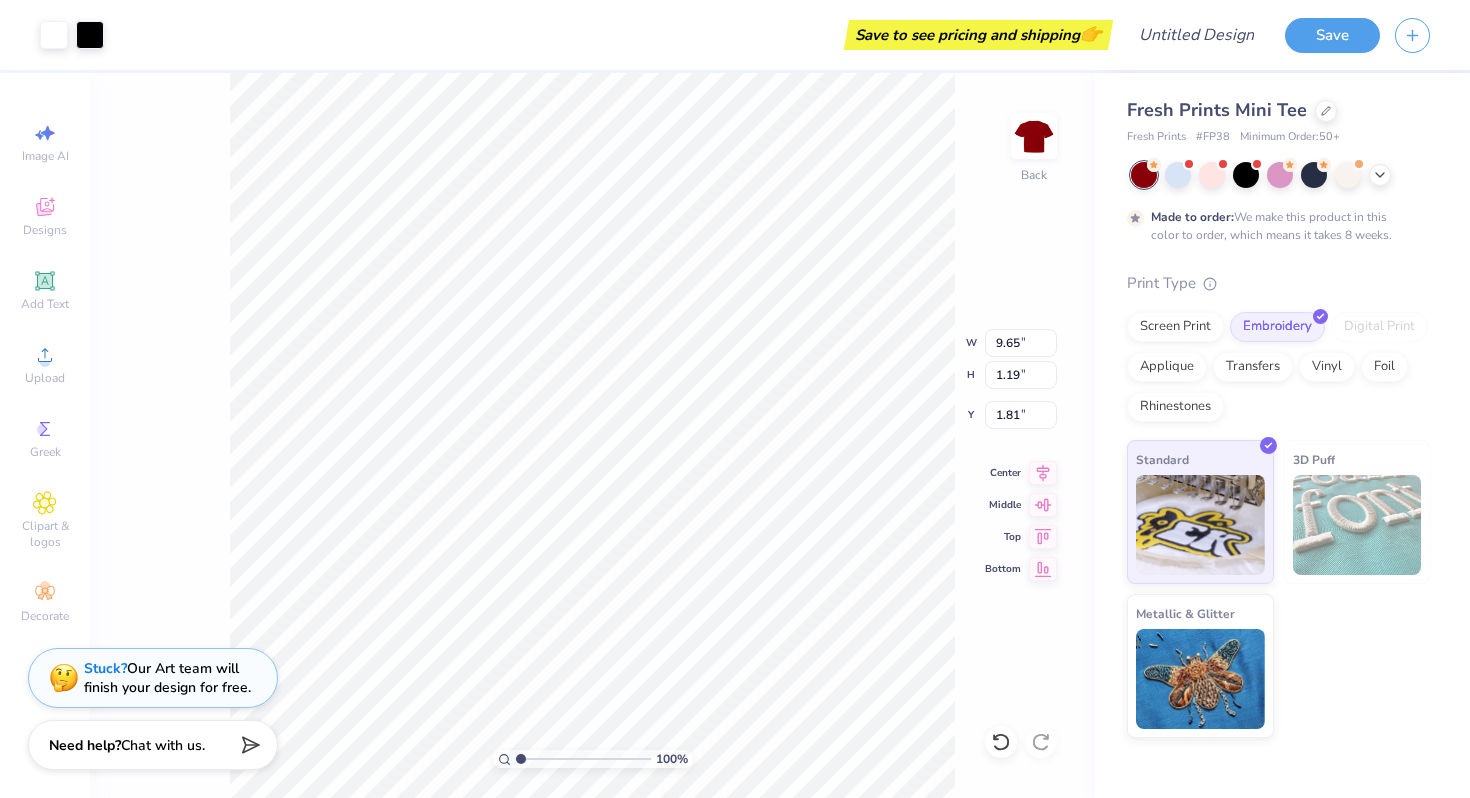 type on "2.10" 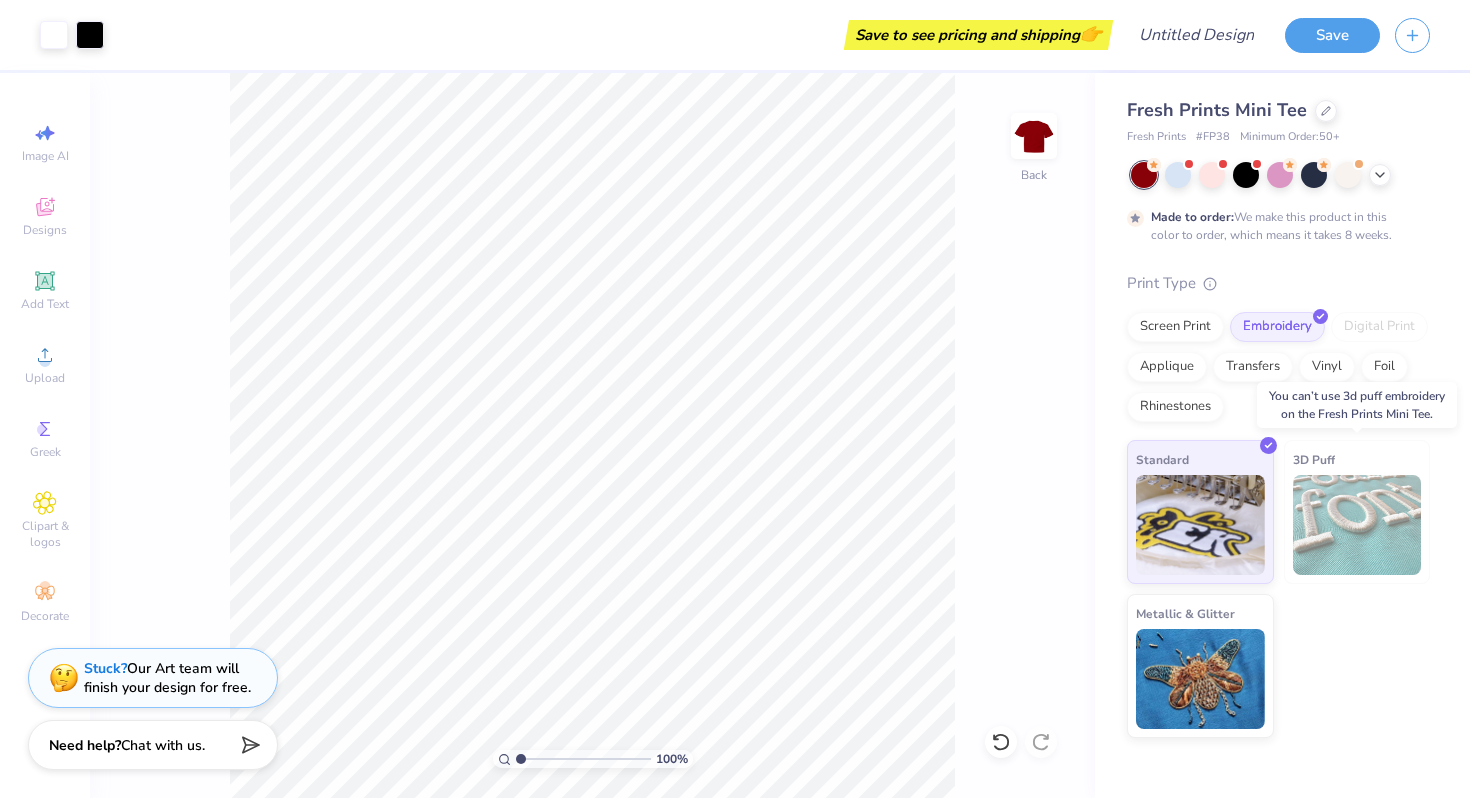 click at bounding box center [1357, 525] 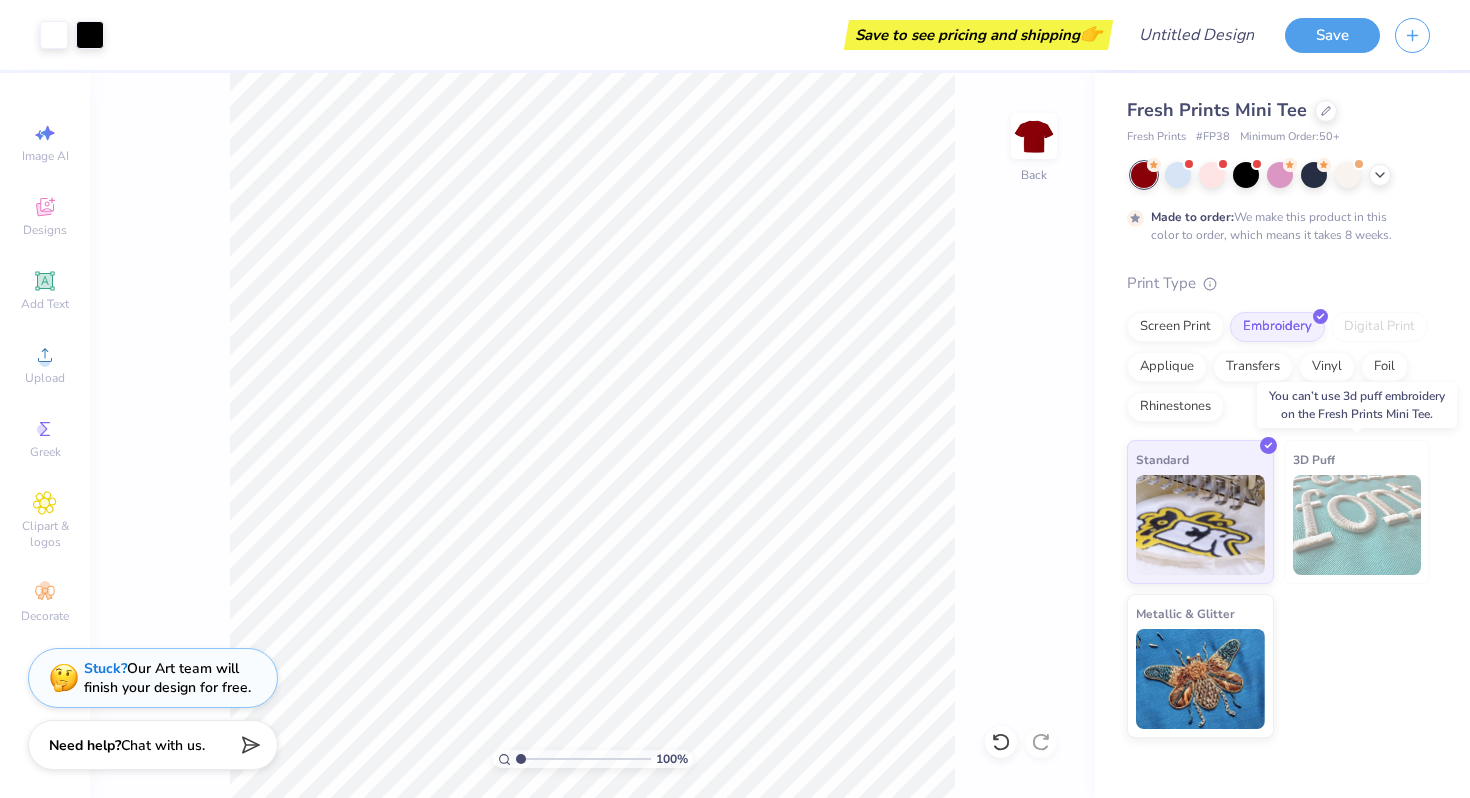 click at bounding box center [1357, 525] 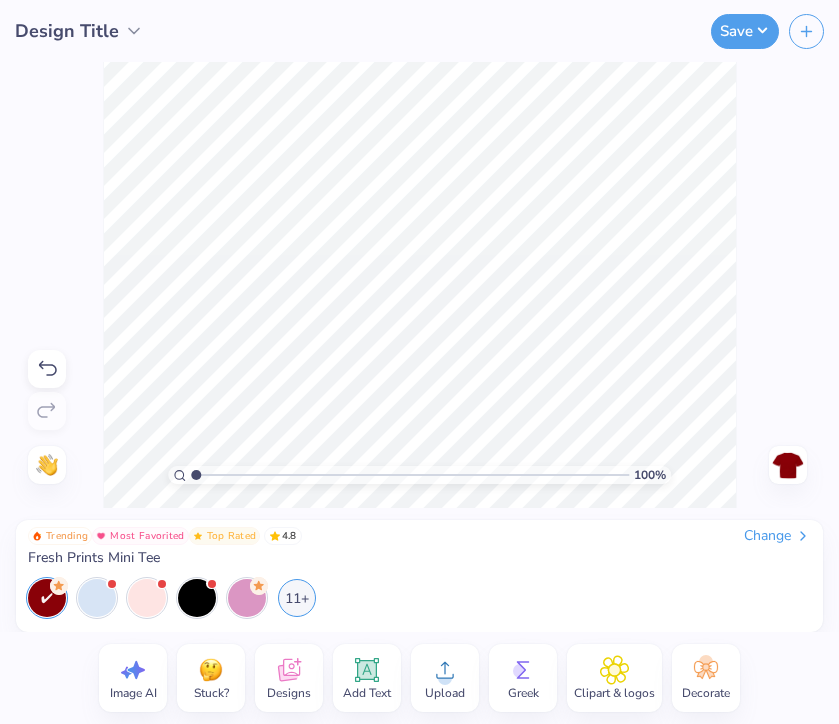 click 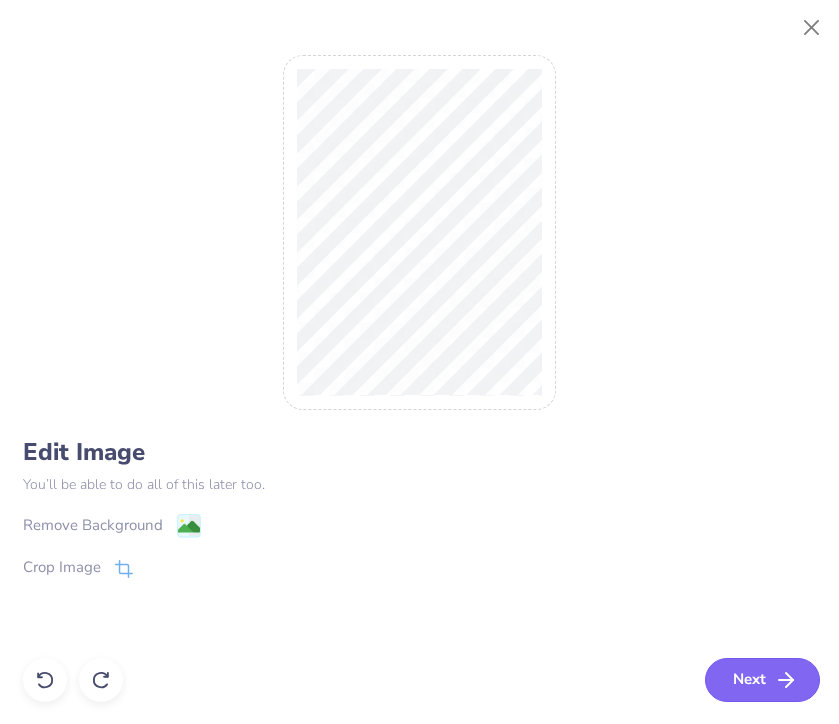 click on "Next" at bounding box center (762, 680) 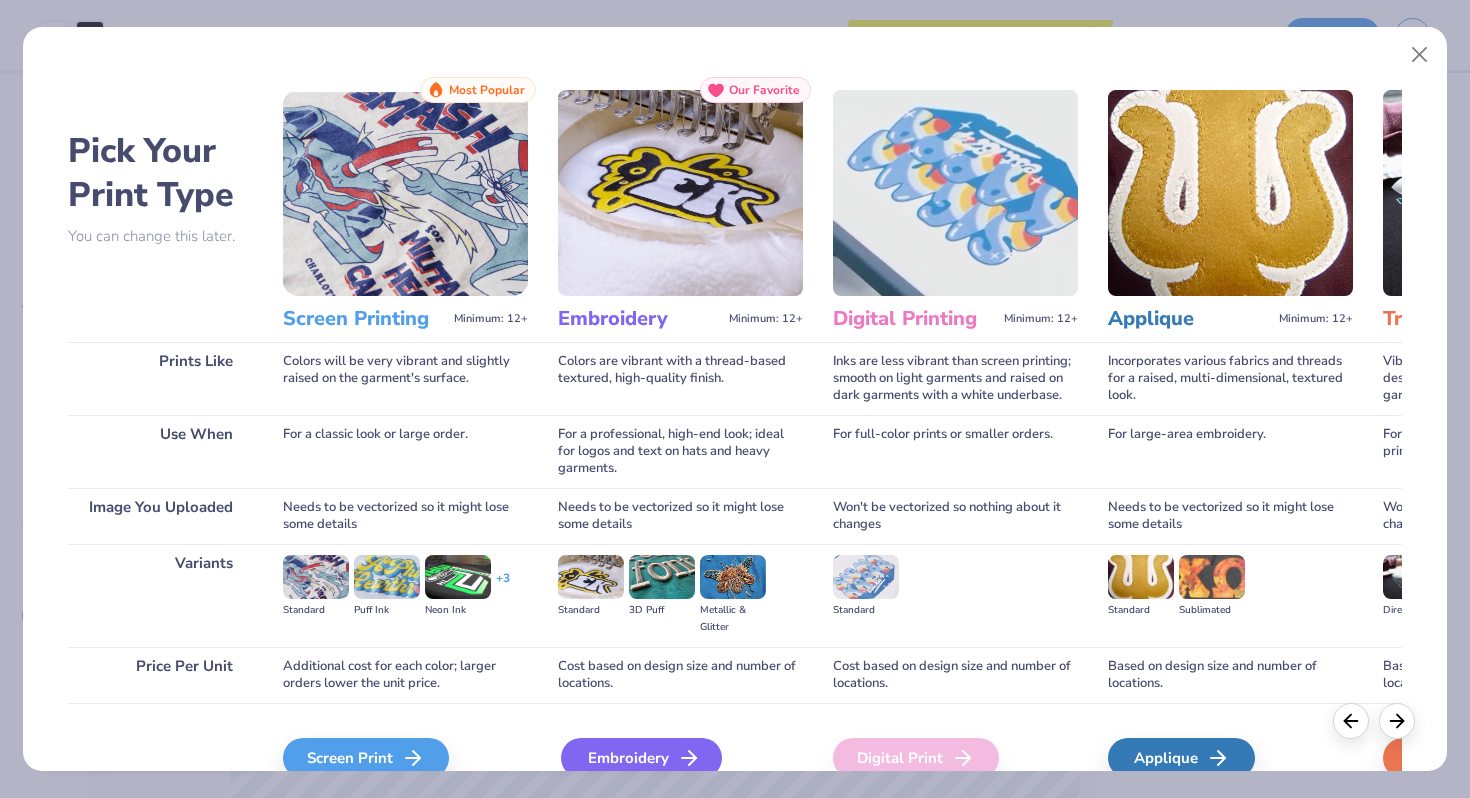 click on "Embroidery" at bounding box center (641, 758) 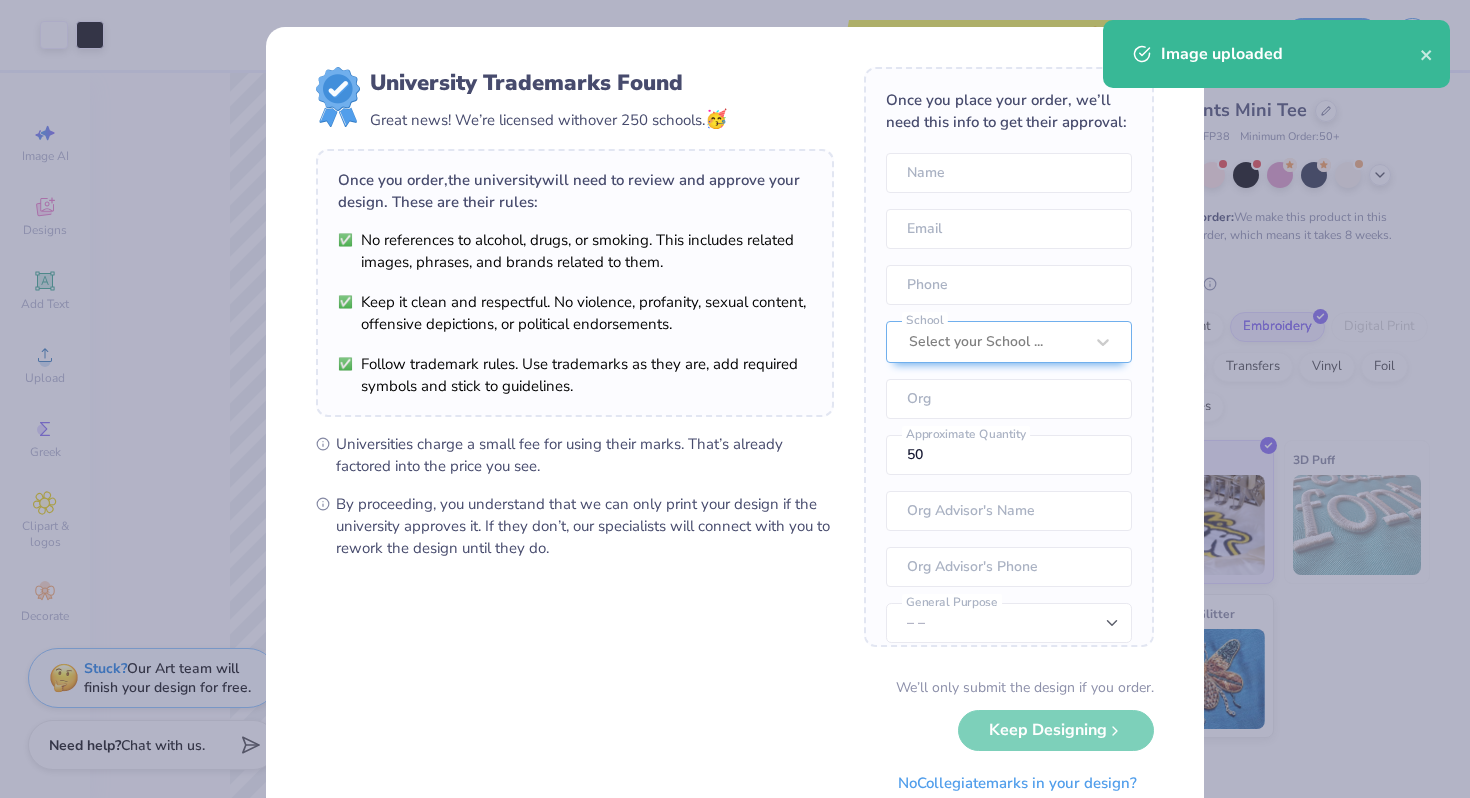 click on "Art colors Save to see pricing and shipping  👉 Design Title Save Image AI Designs Add Text Upload Greek Clipart & logos Decorate 100  % Back W 1.02 1.02 " H 9.14 9.14 " Y 3.43 3.43 " Center Middle Top Bottom Fresh Prints Mini Tee Fresh Prints # FP38 Minimum Order:  50 +   Made to order:  We make this product in this color to order, which means it takes 8 weeks. Print Type Screen Print Embroidery Digital Print Applique Transfers Vinyl Foil Rhinestones Standard 3D Puff Metallic & Glitter Stuck?  Our Art team will finish your design for free. Need help?  Chat with us. Image uploaded
x University Trademarks Found Great news! We’re licensed with  over 250 schools. 🥳 Once you order,  the university  will need to review and approve your design. These are their rules: No references to alcohol, drugs, or smoking. This includes related images, phrases, and brands related to them. Once you place your order, we’ll need this info to get their approval: Name Email 50" at bounding box center [735, 399] 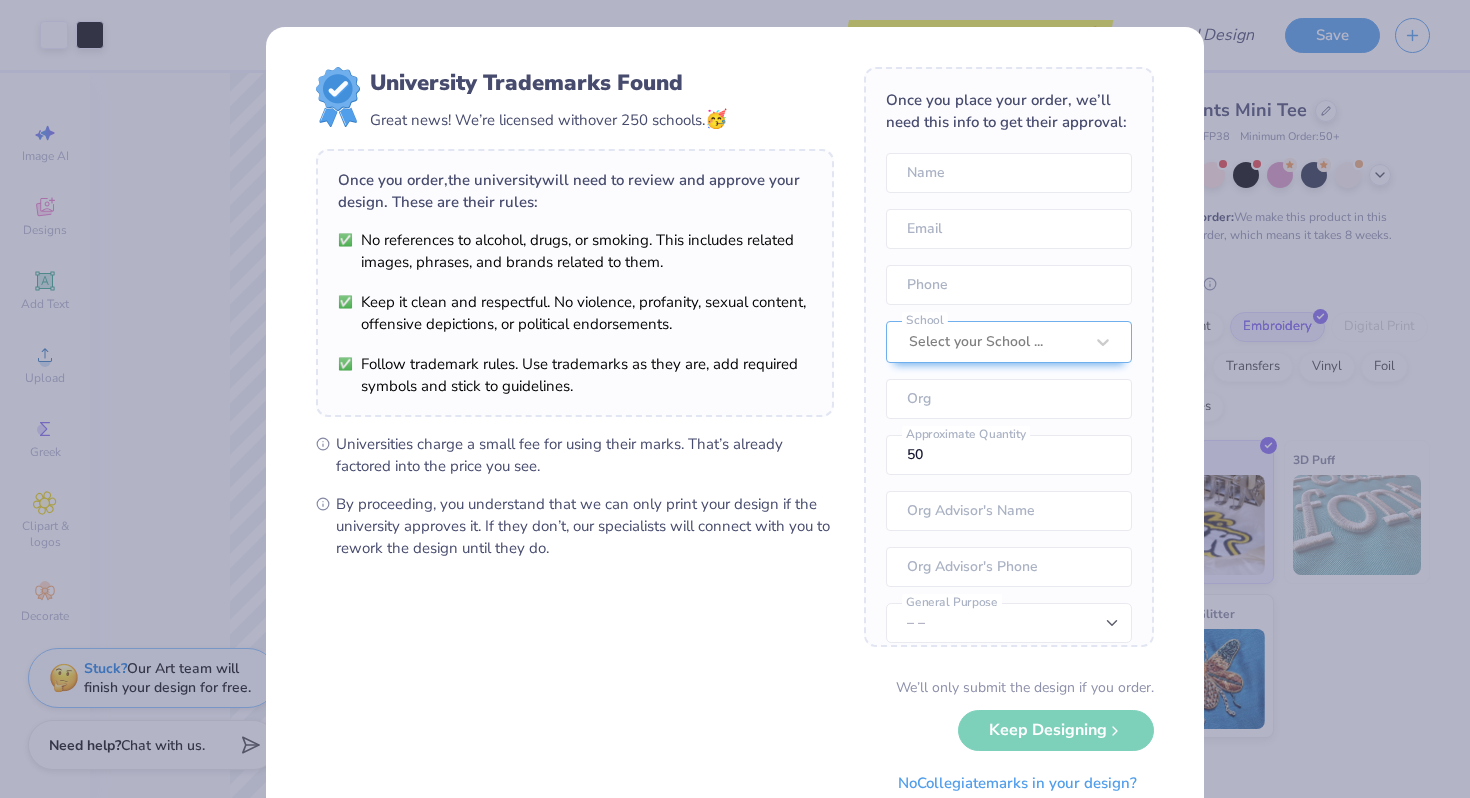 click on "We’ll only submit the design if you order. Keep Designing  No  Collegiate  marks in your design?" at bounding box center [735, 740] 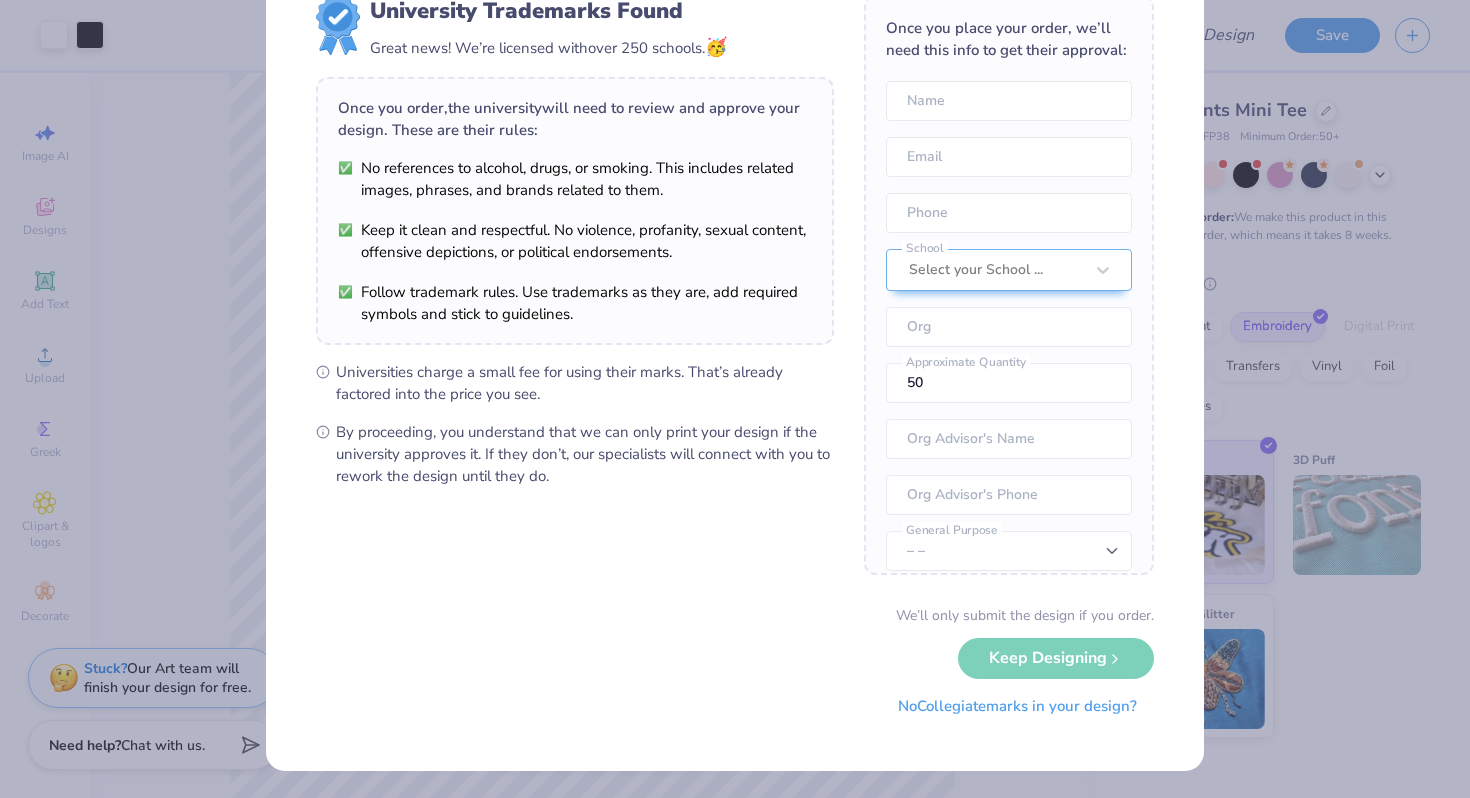click on "No  Collegiate  marks in your design?" at bounding box center (1017, 706) 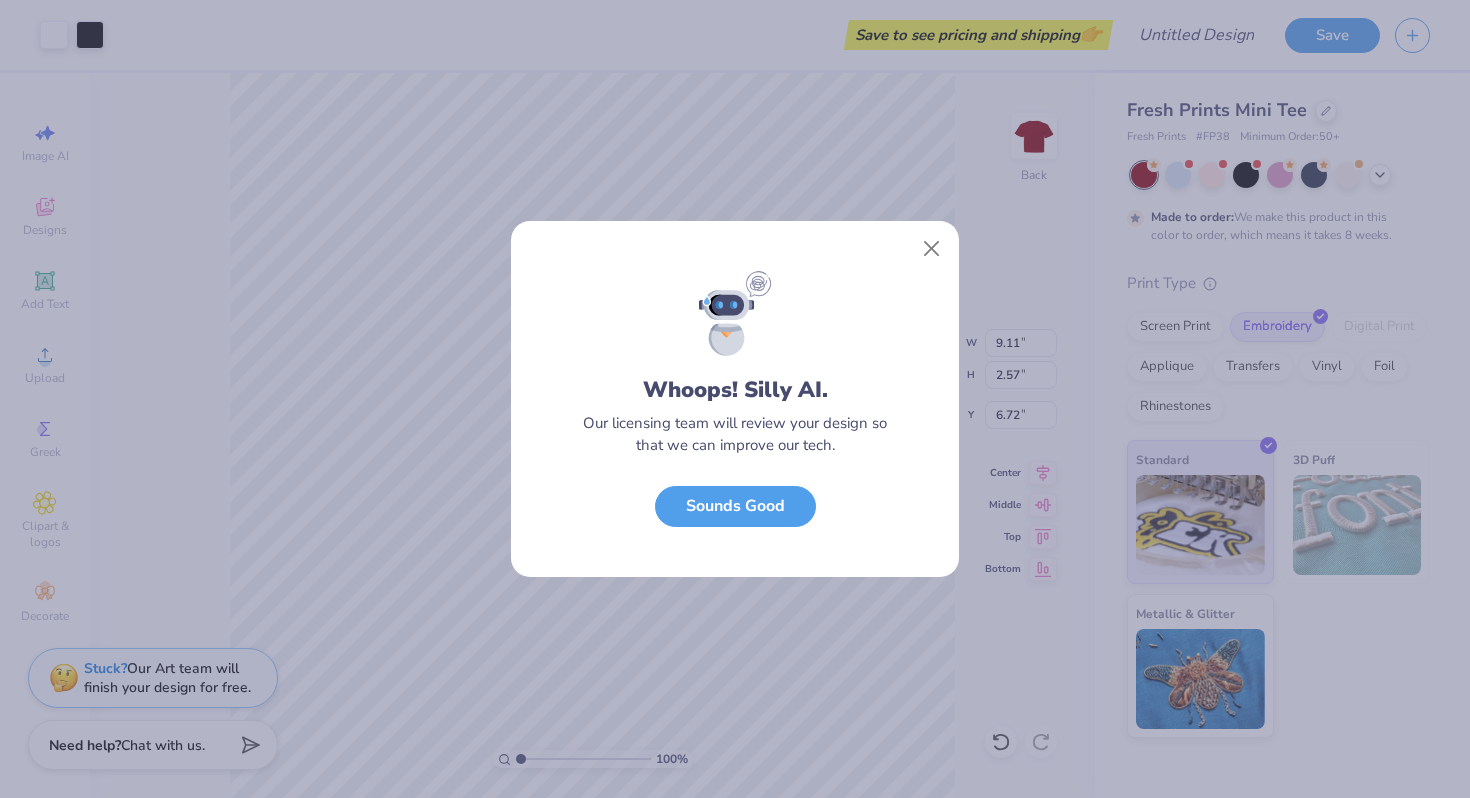 scroll, scrollTop: 0, scrollLeft: 0, axis: both 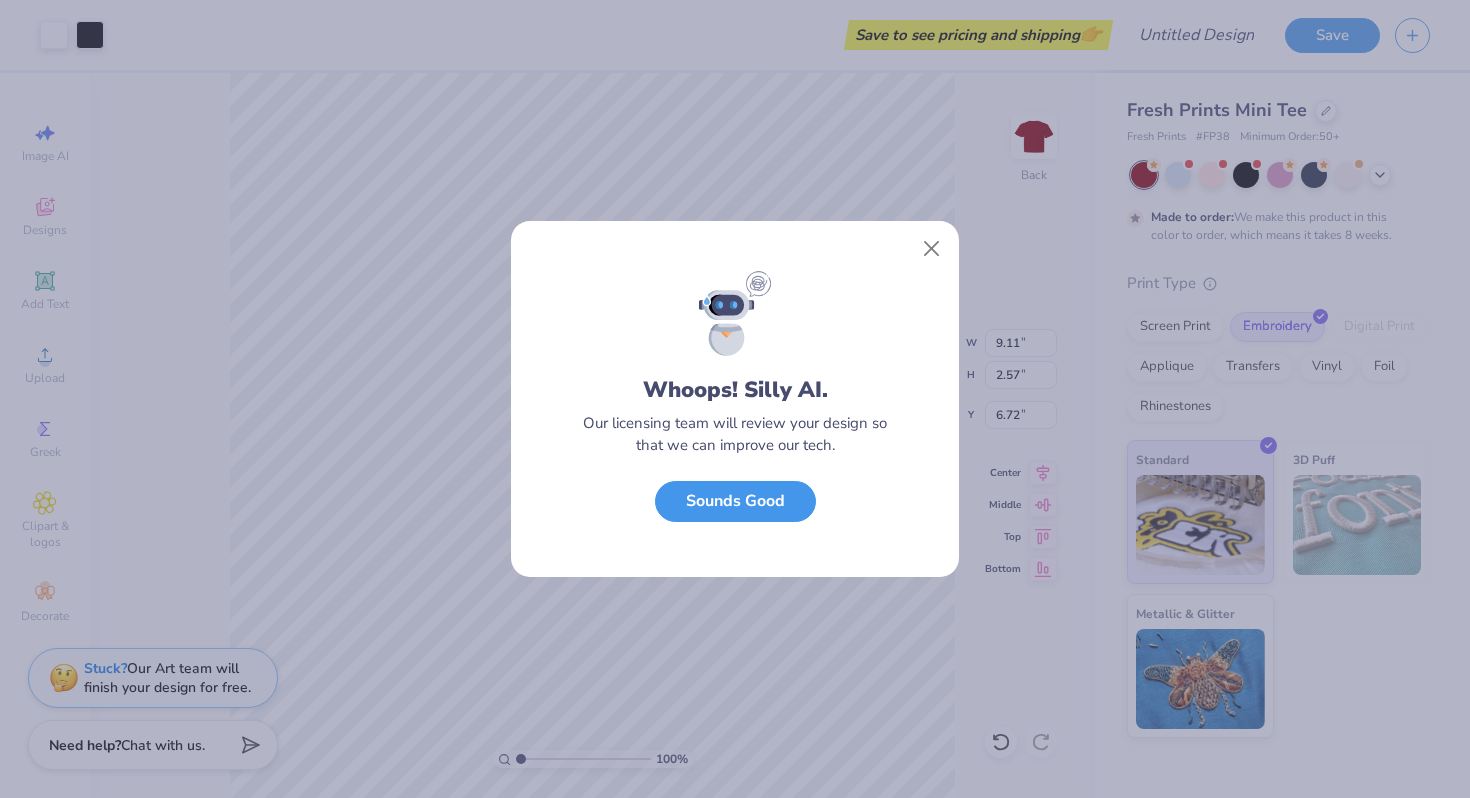 click on "Sounds Good" at bounding box center [735, 501] 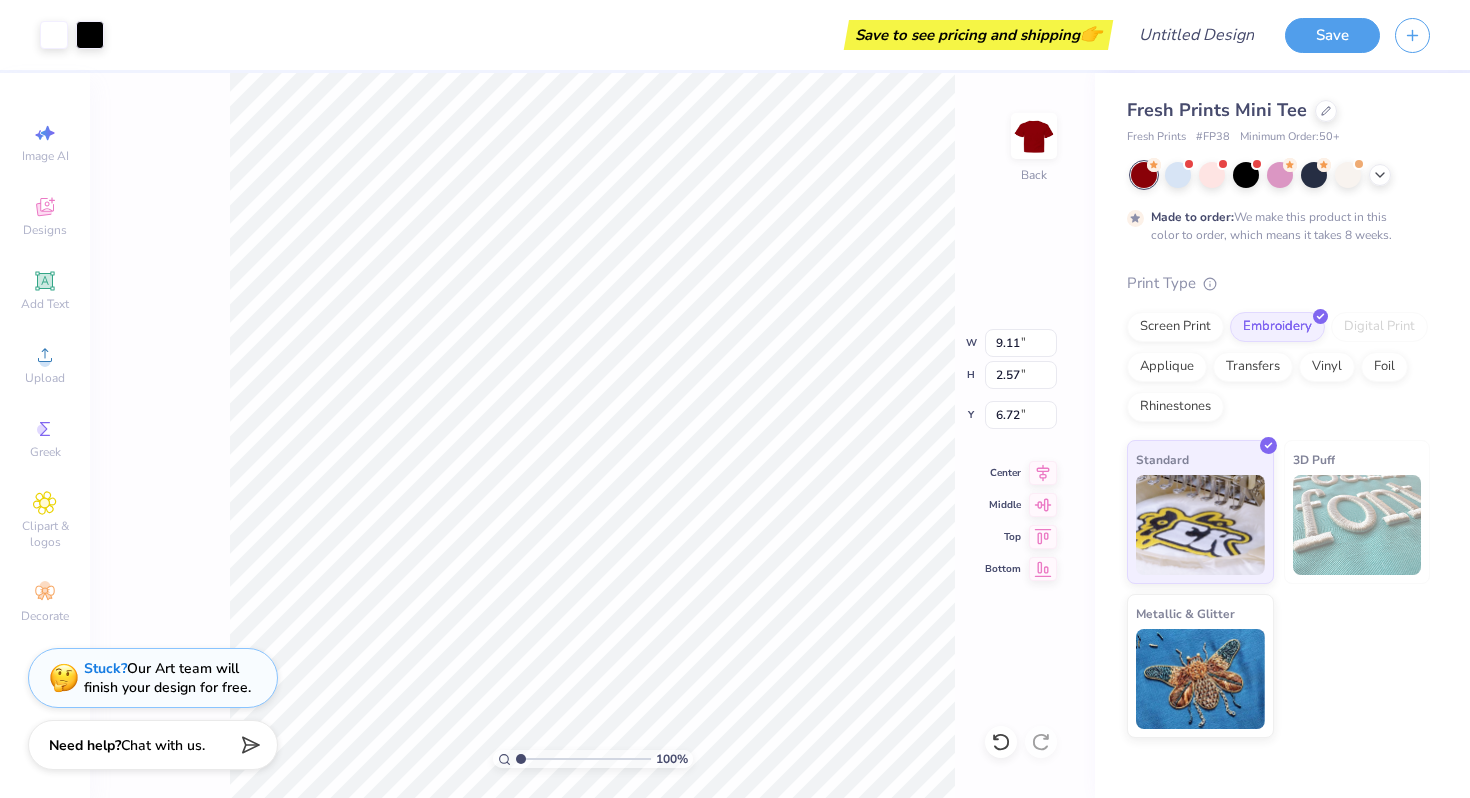 type on "9.14" 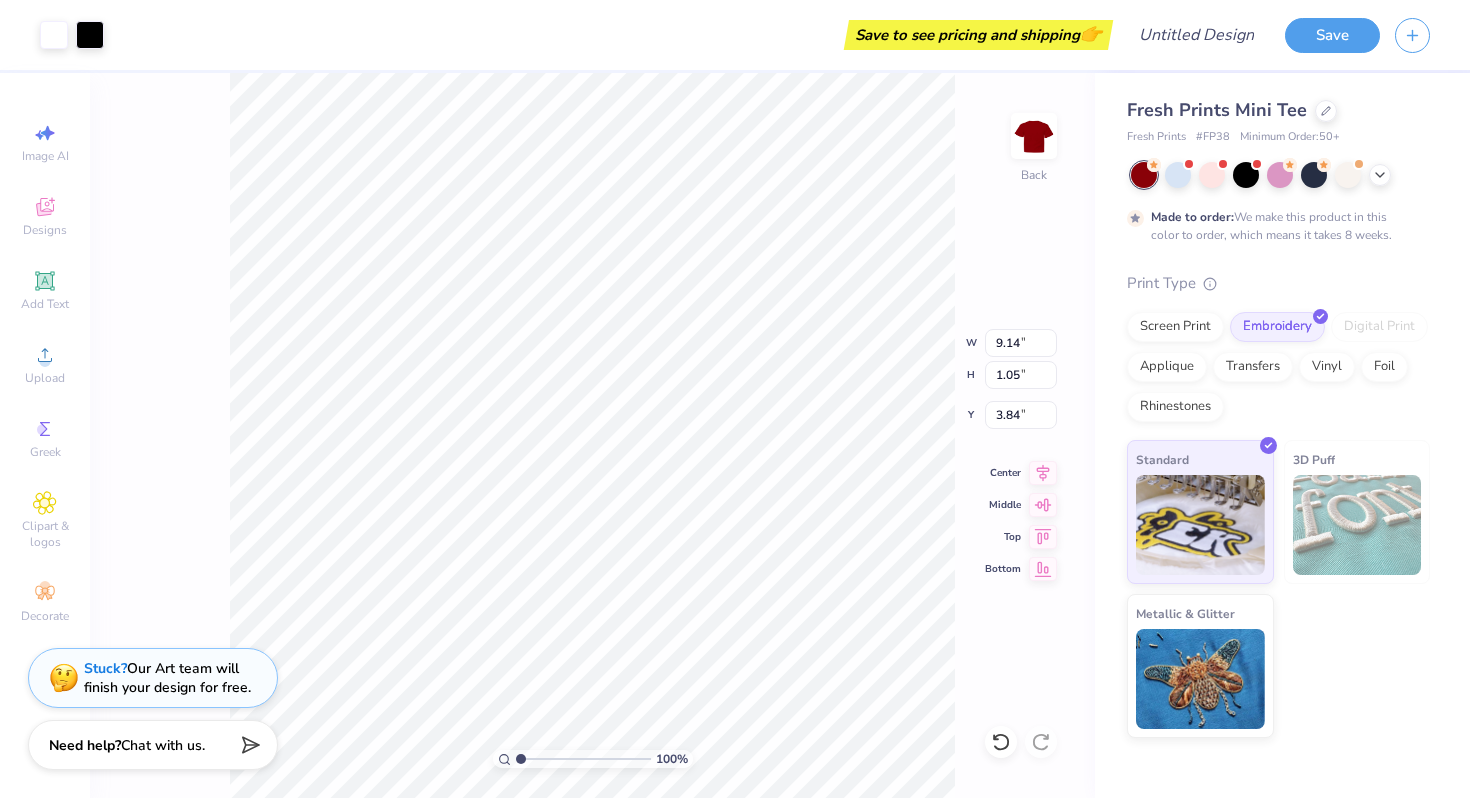 type on "6.95" 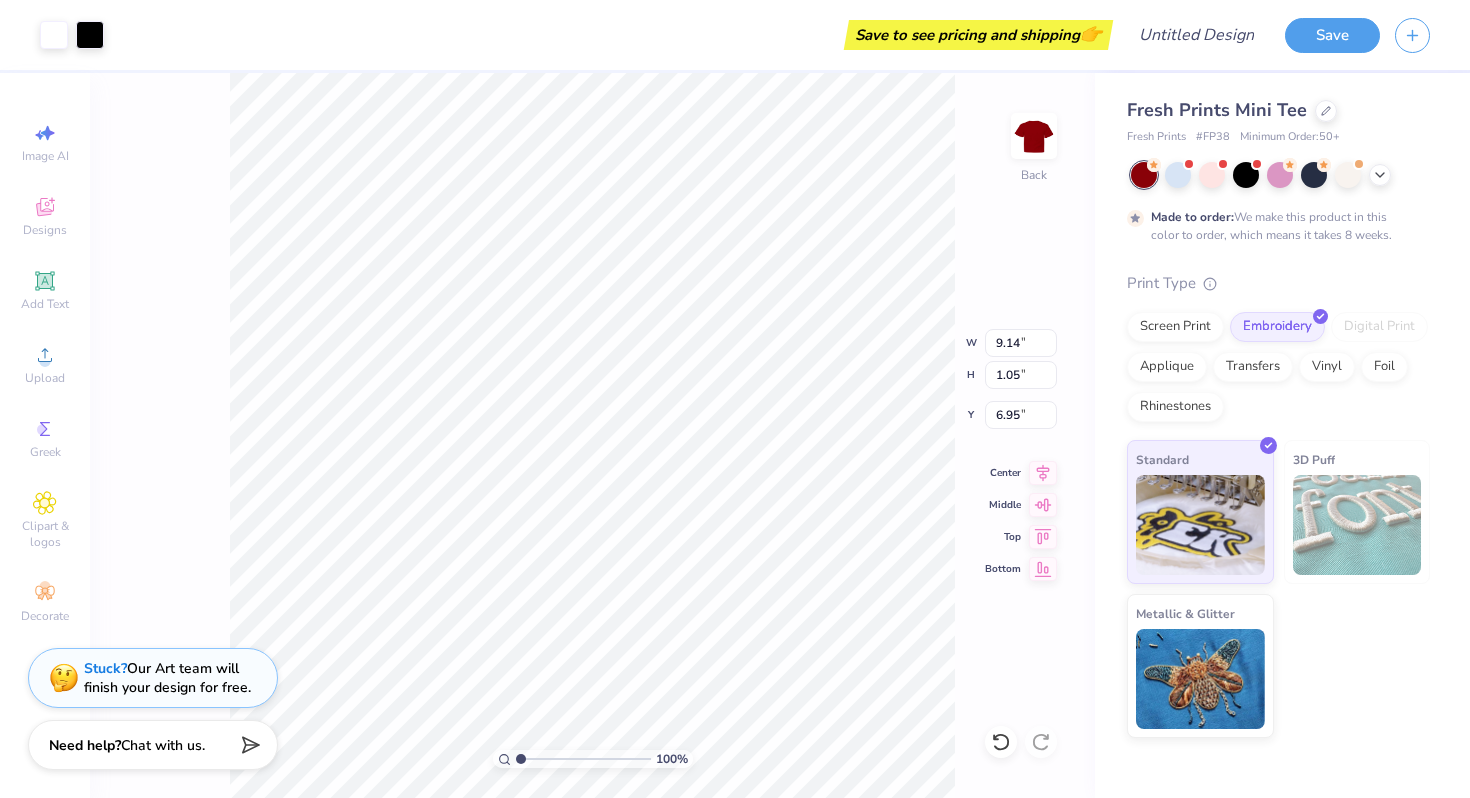 type on "9.85" 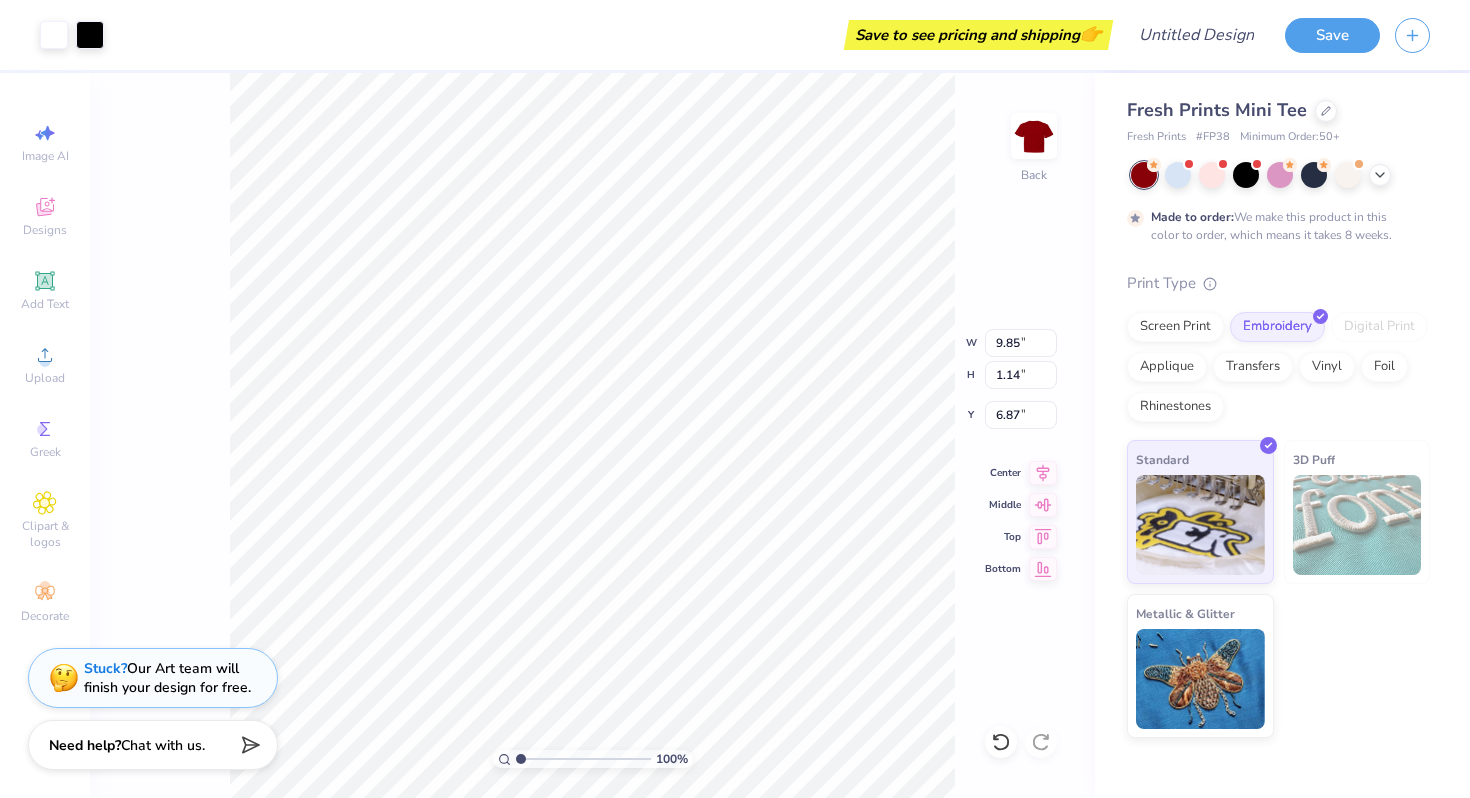 type on "7.04" 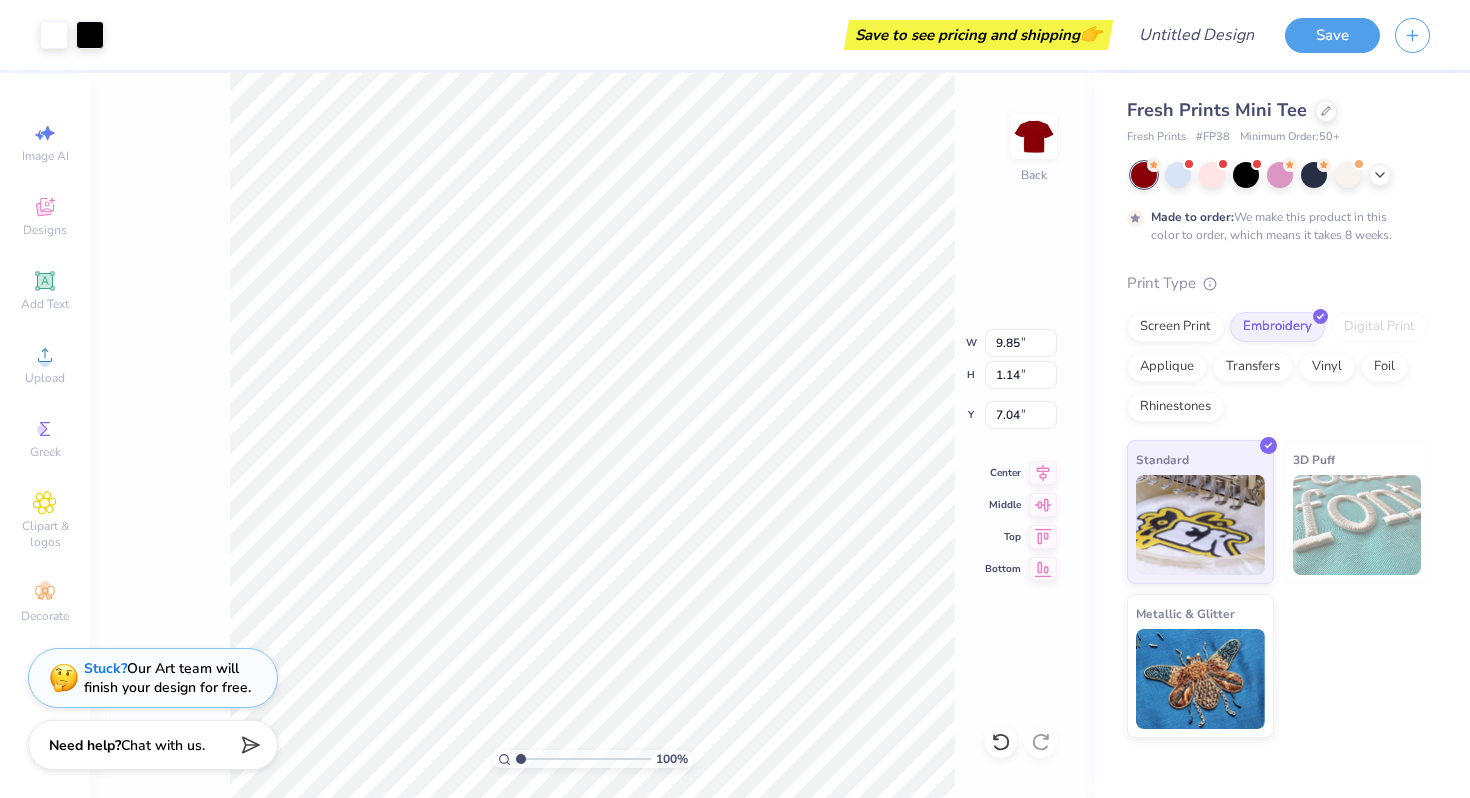 type on "10.45" 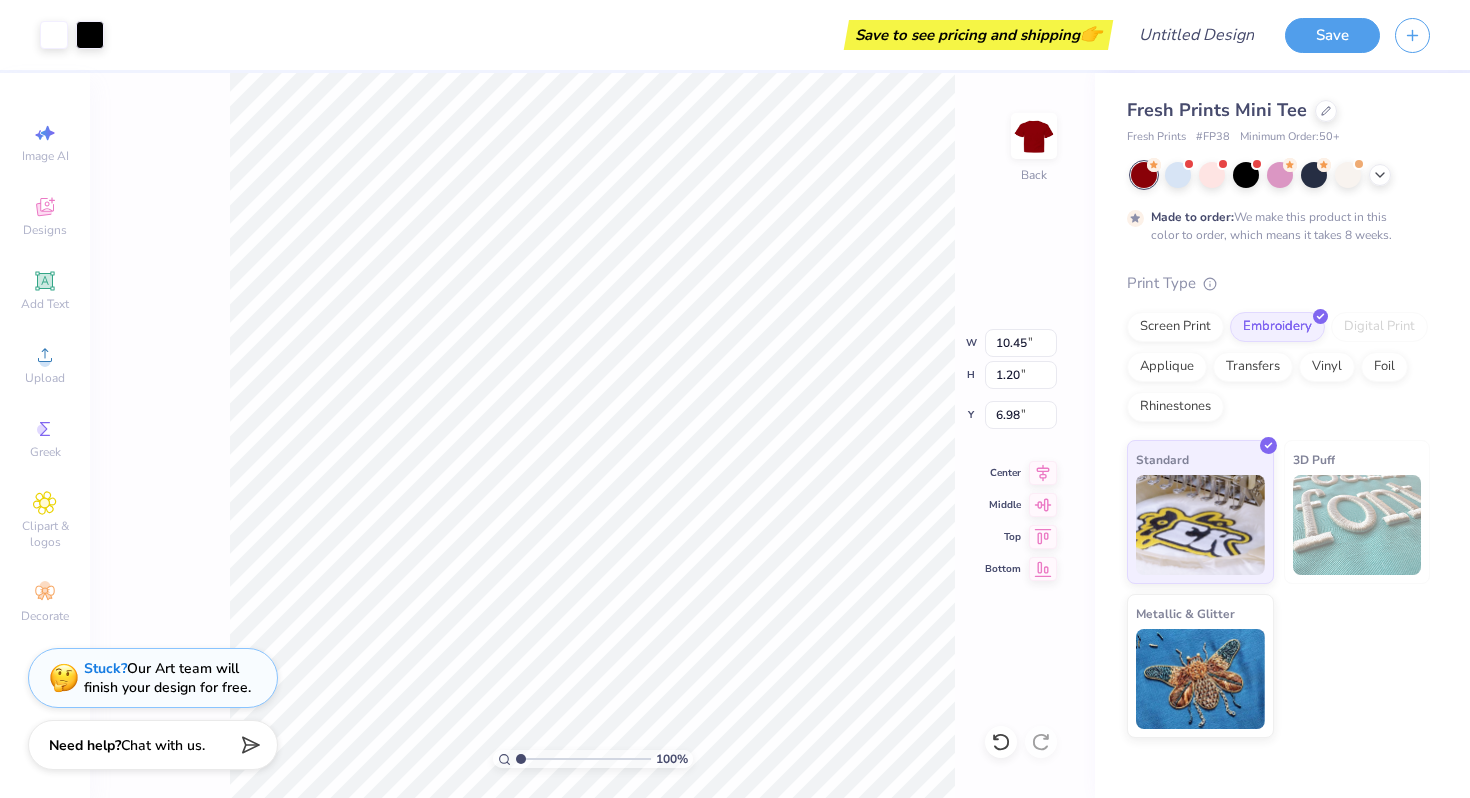 type on "5.21" 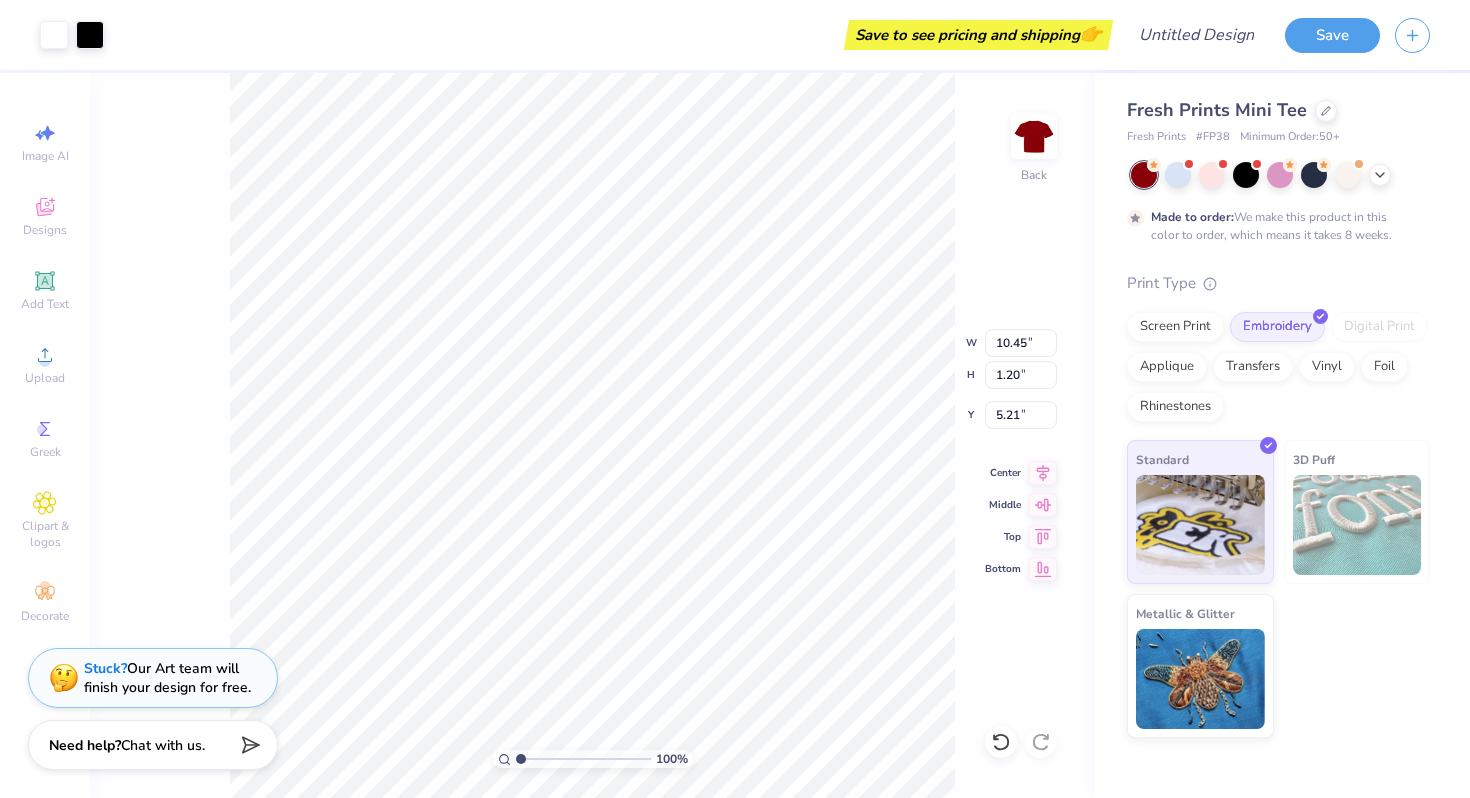 type on "9.65" 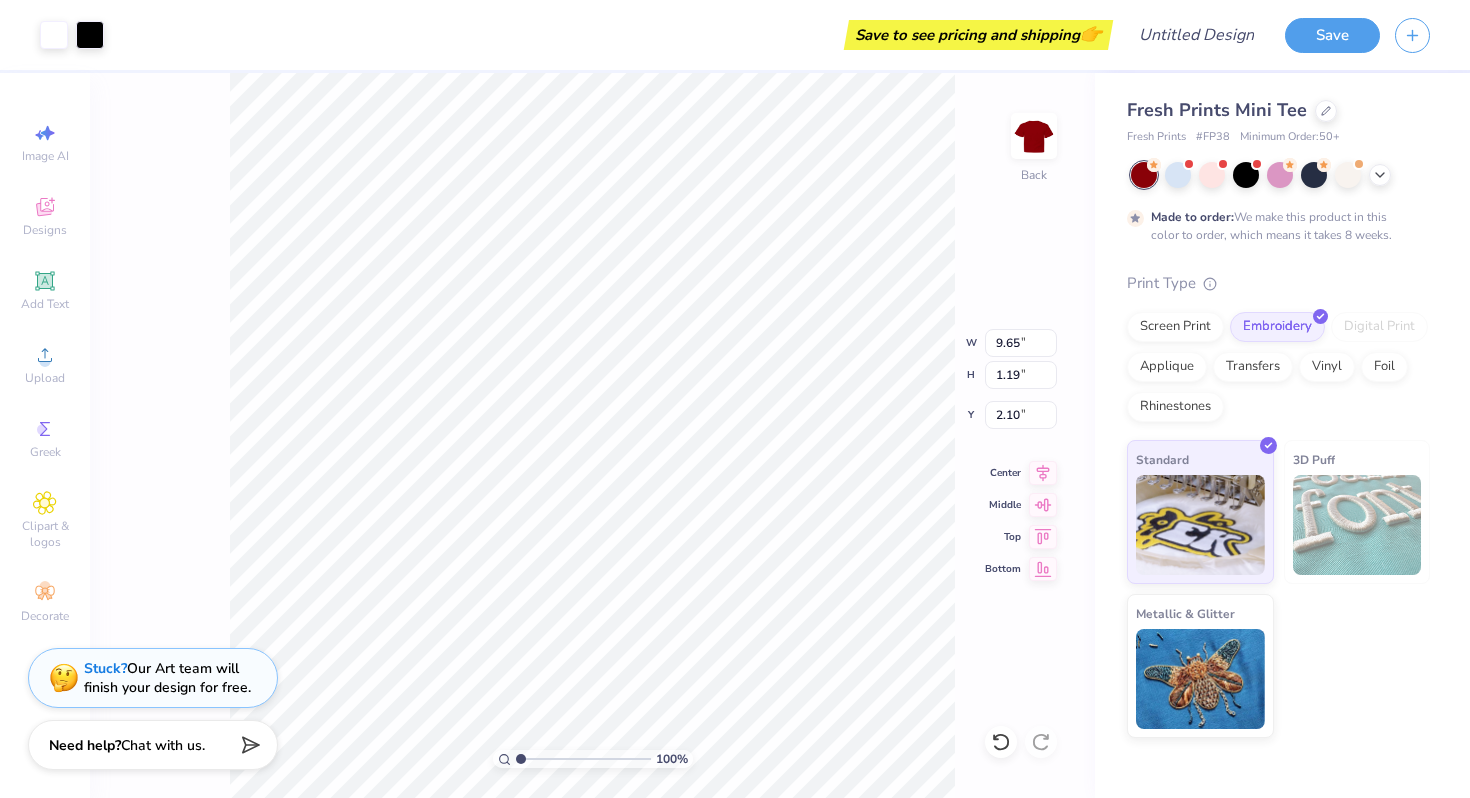 type on "1.81" 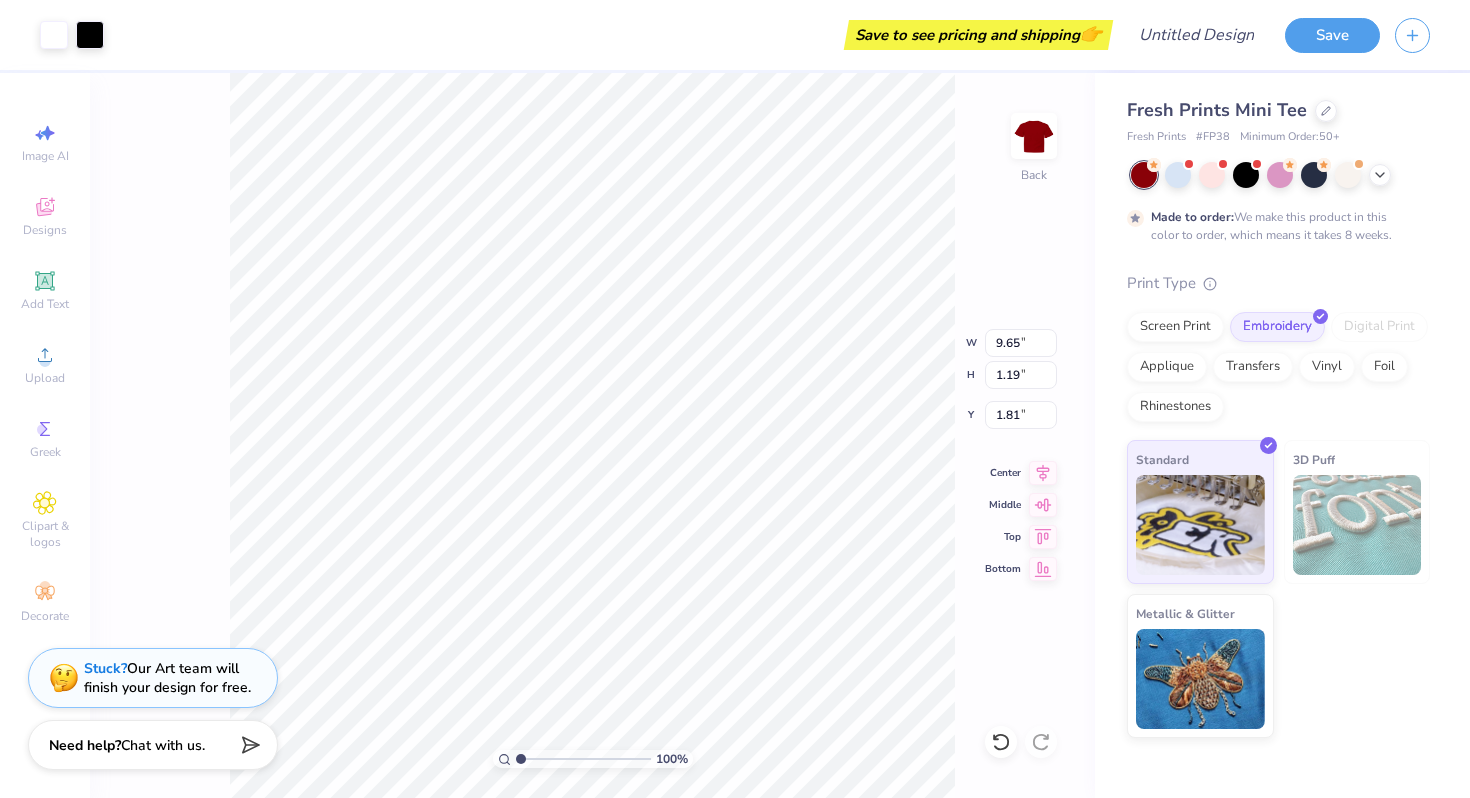 type on "10.45" 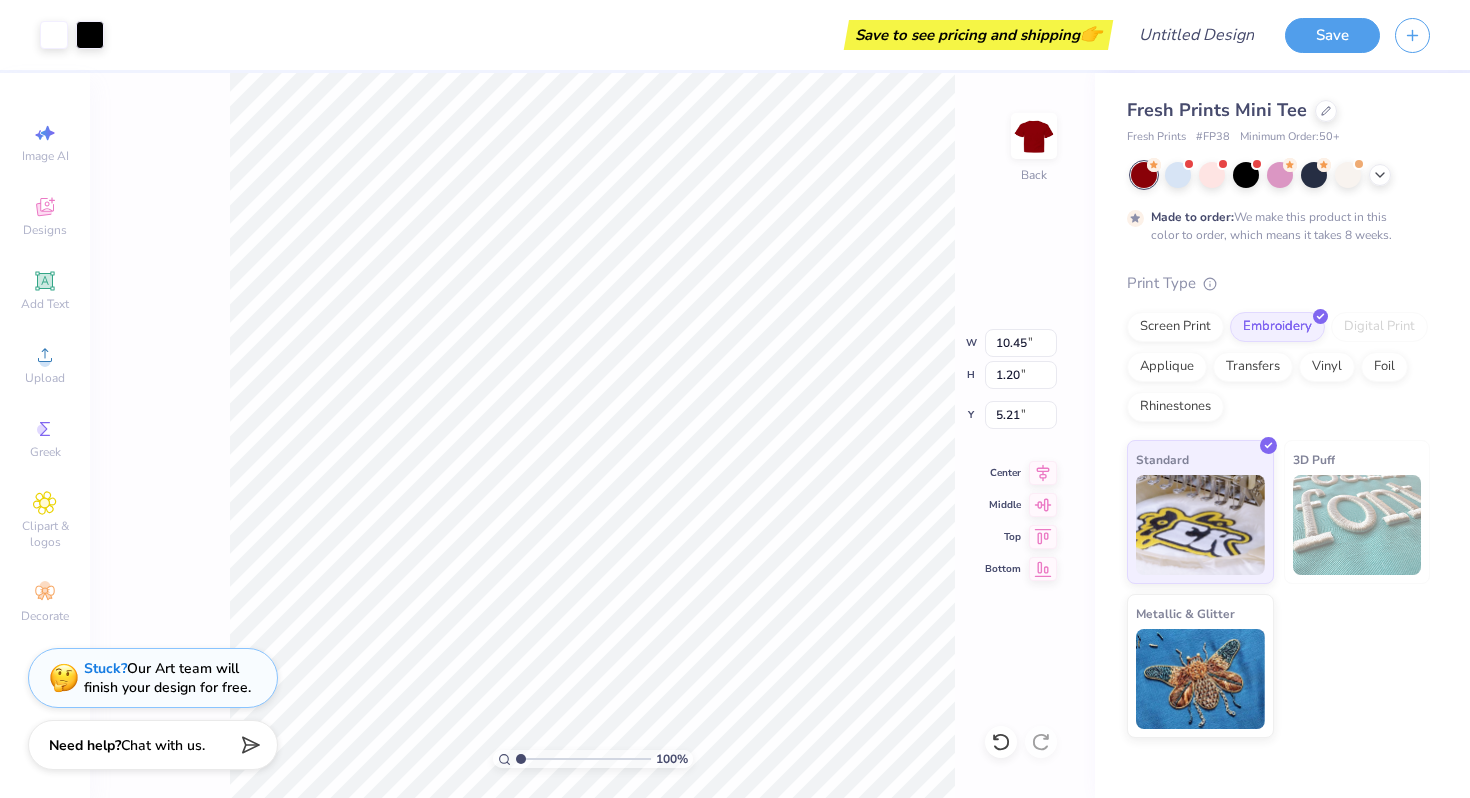 type on "3.39" 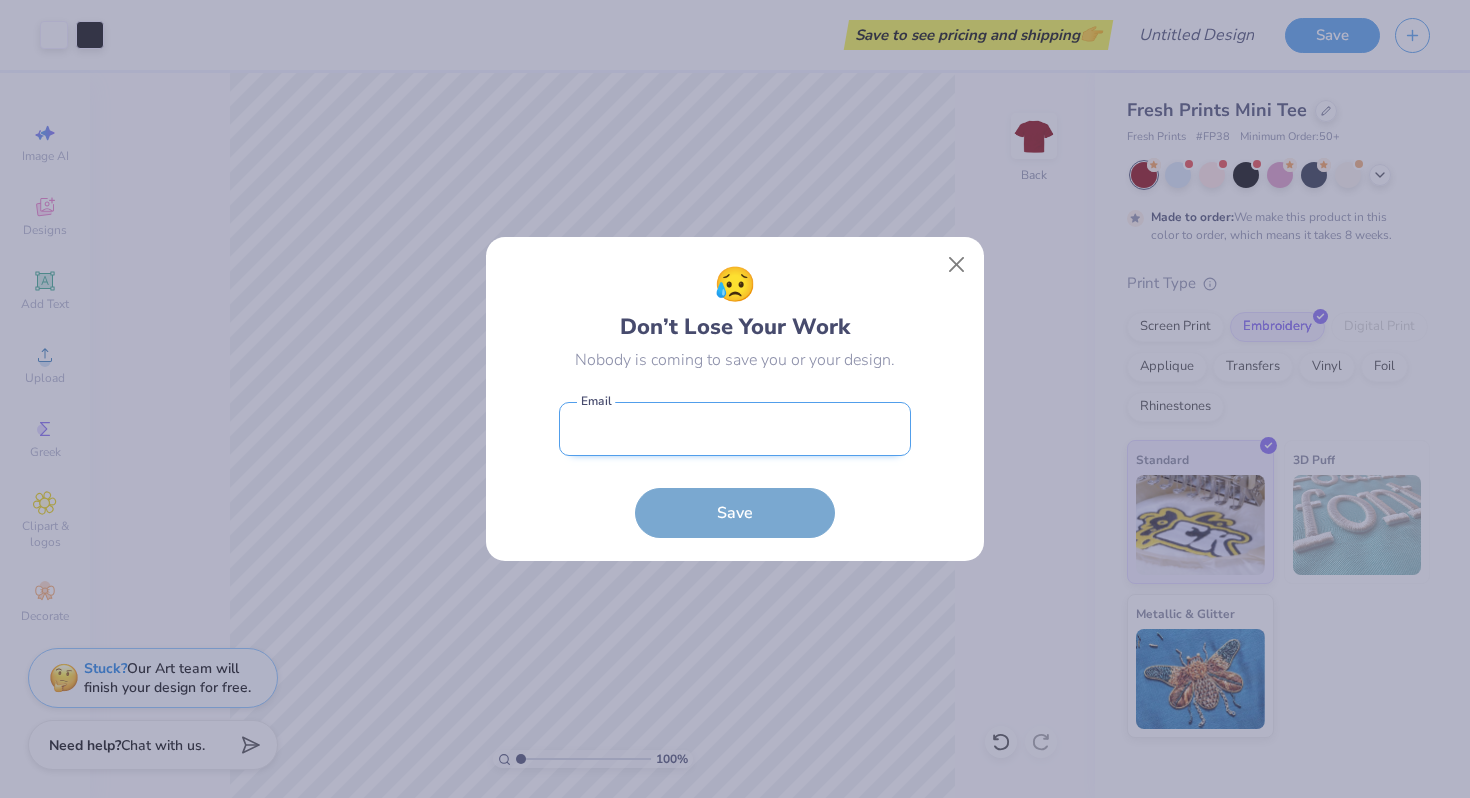 click at bounding box center (735, 429) 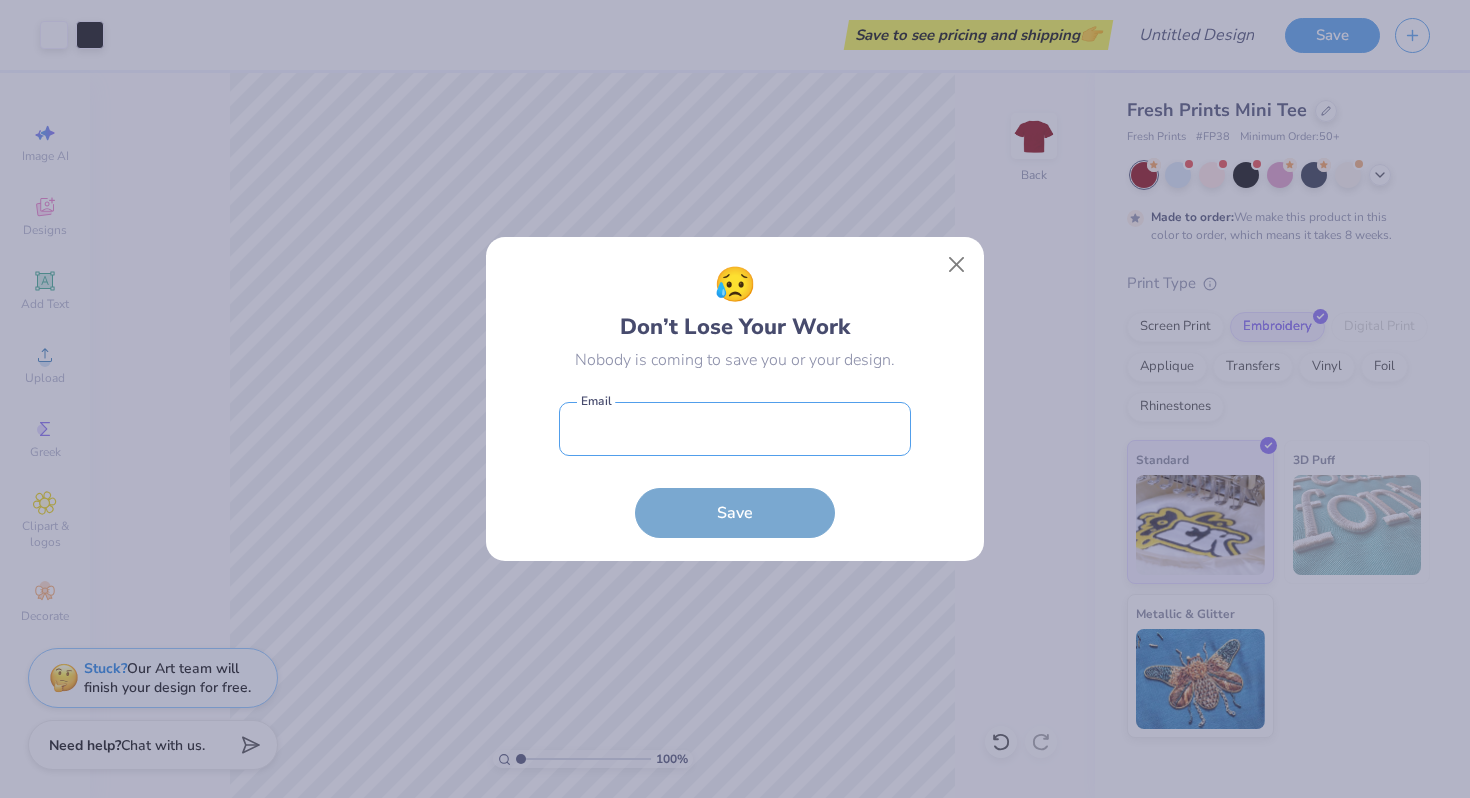 type on "SHAYLAASMUS@[EXAMPLE.COM]" 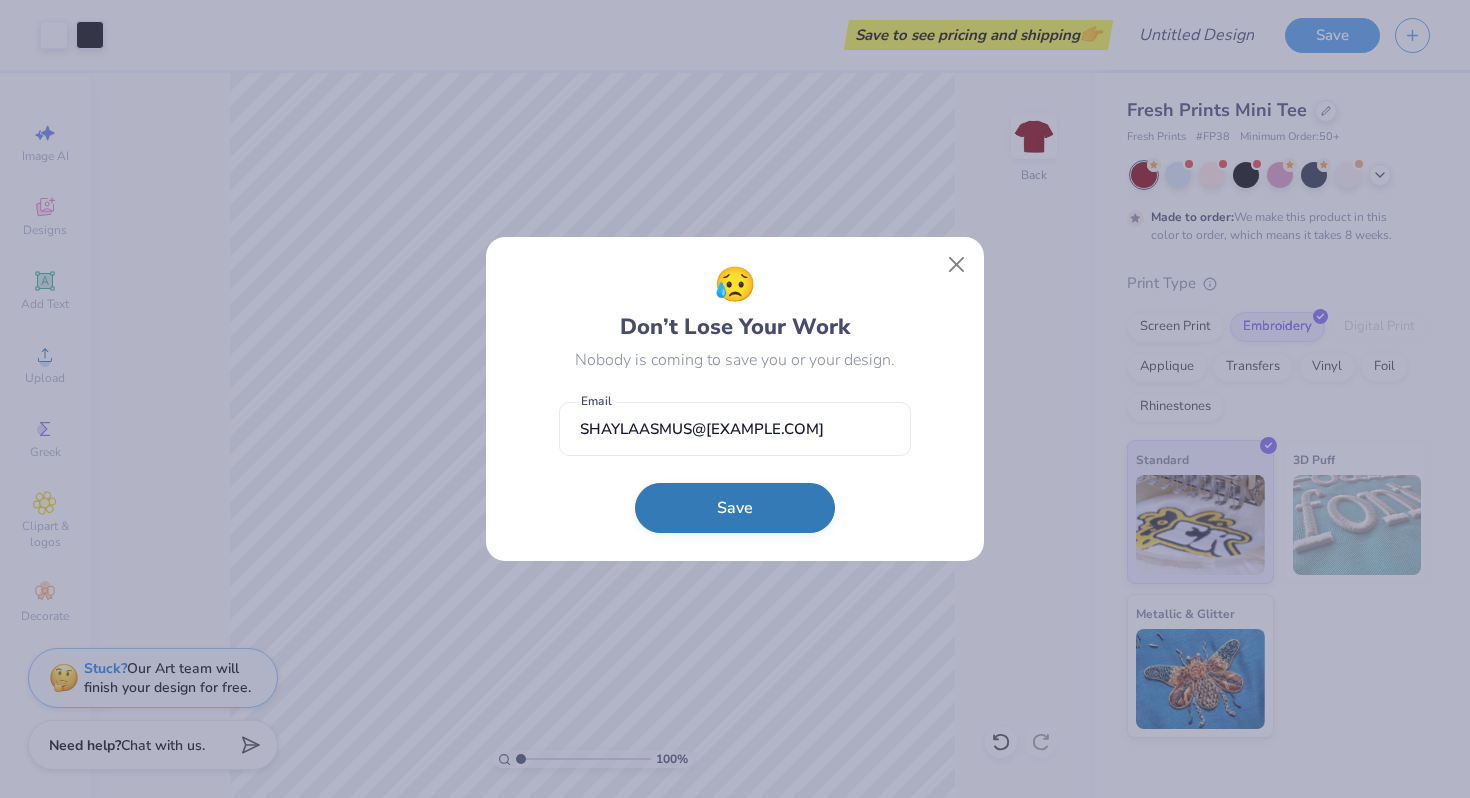 click on "Save" at bounding box center [735, 508] 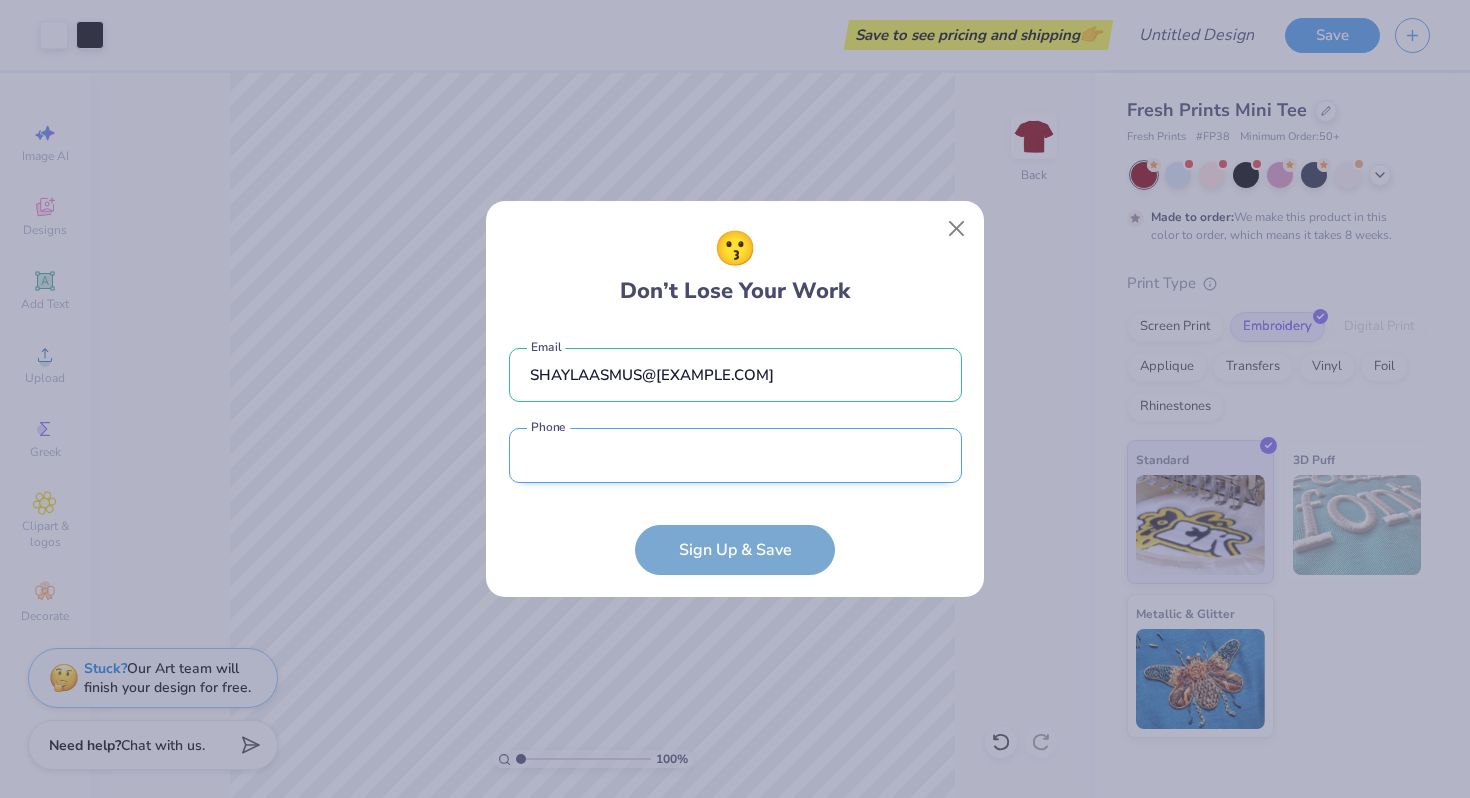 click at bounding box center (735, 455) 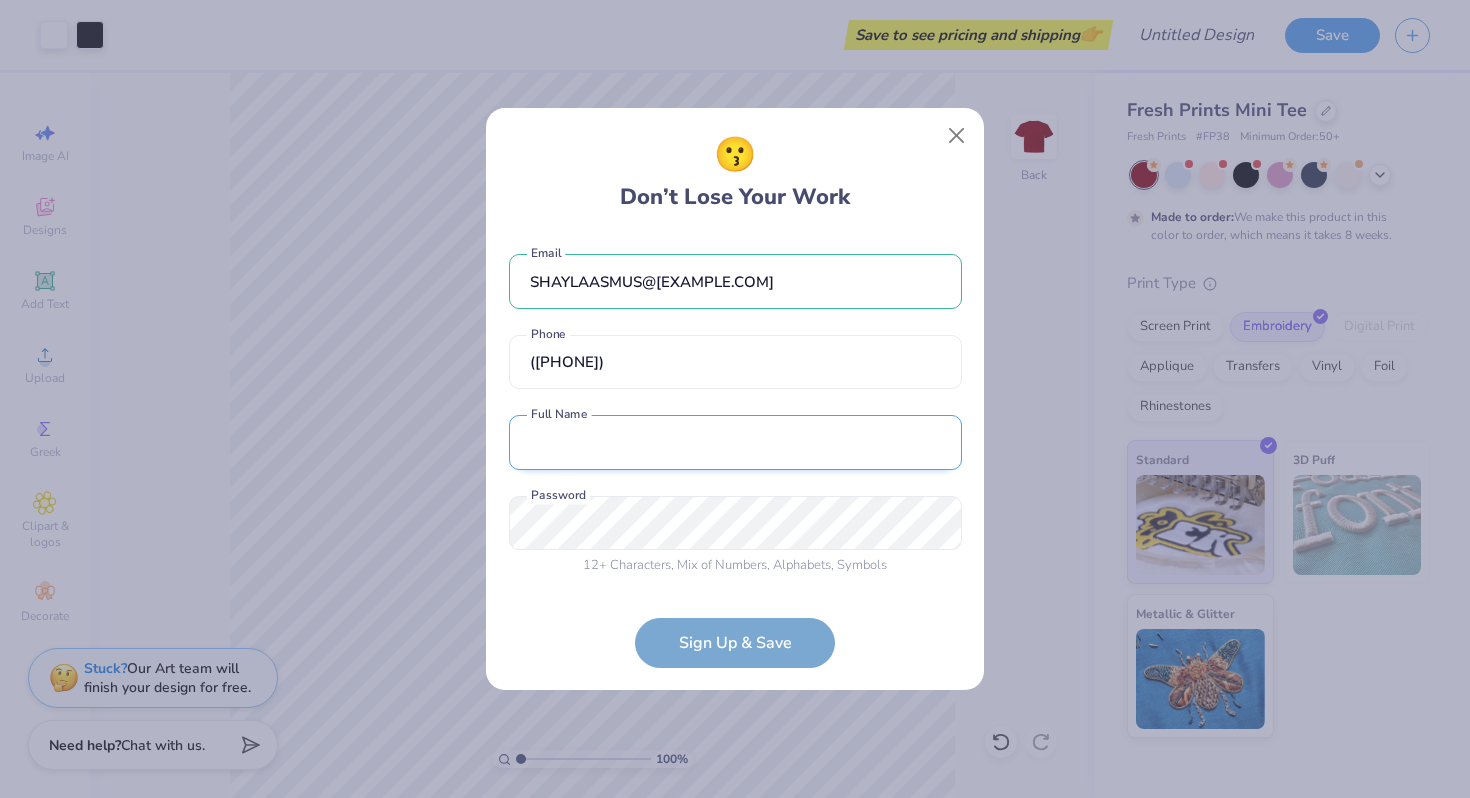 click at bounding box center (735, 442) 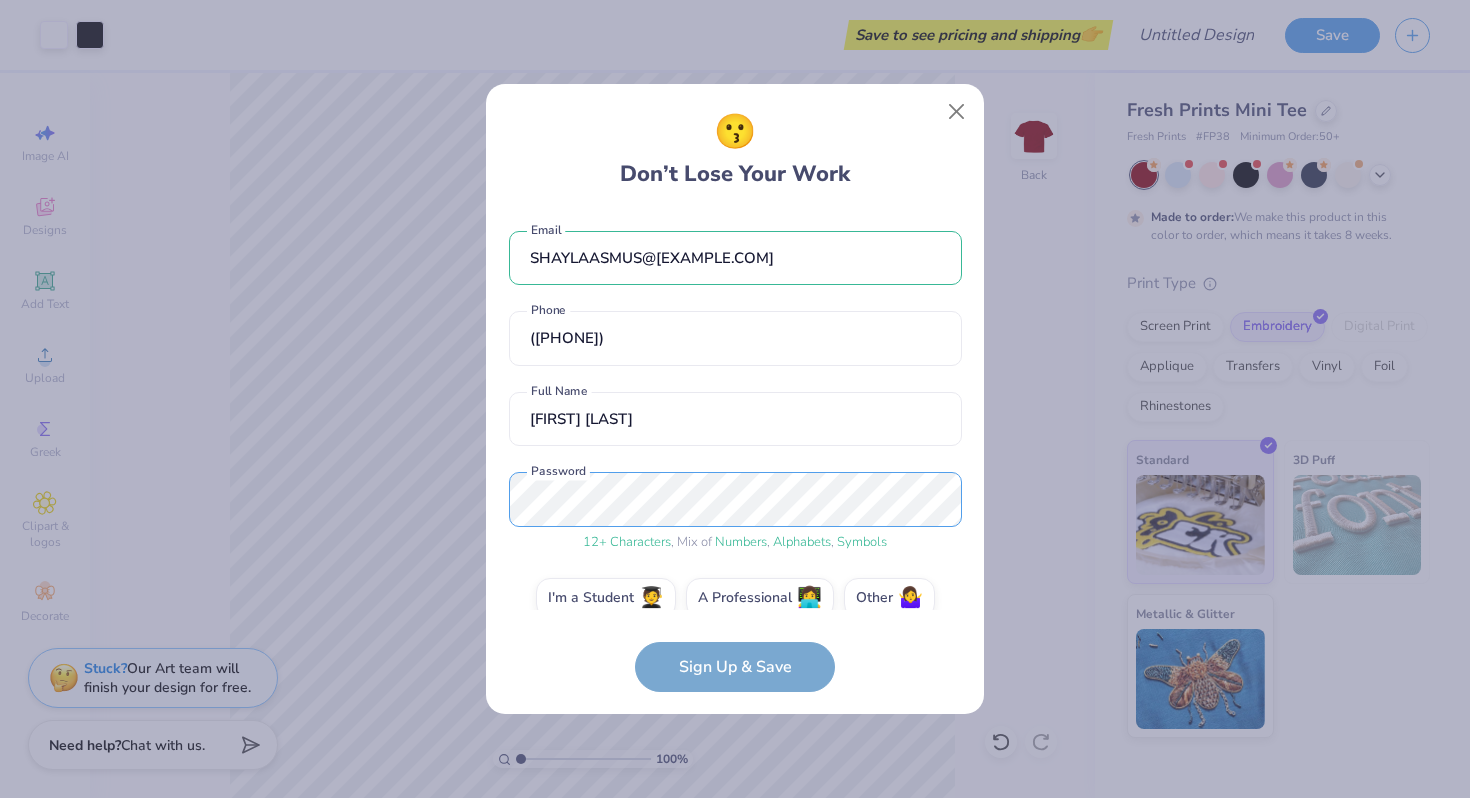 scroll, scrollTop: 28, scrollLeft: 0, axis: vertical 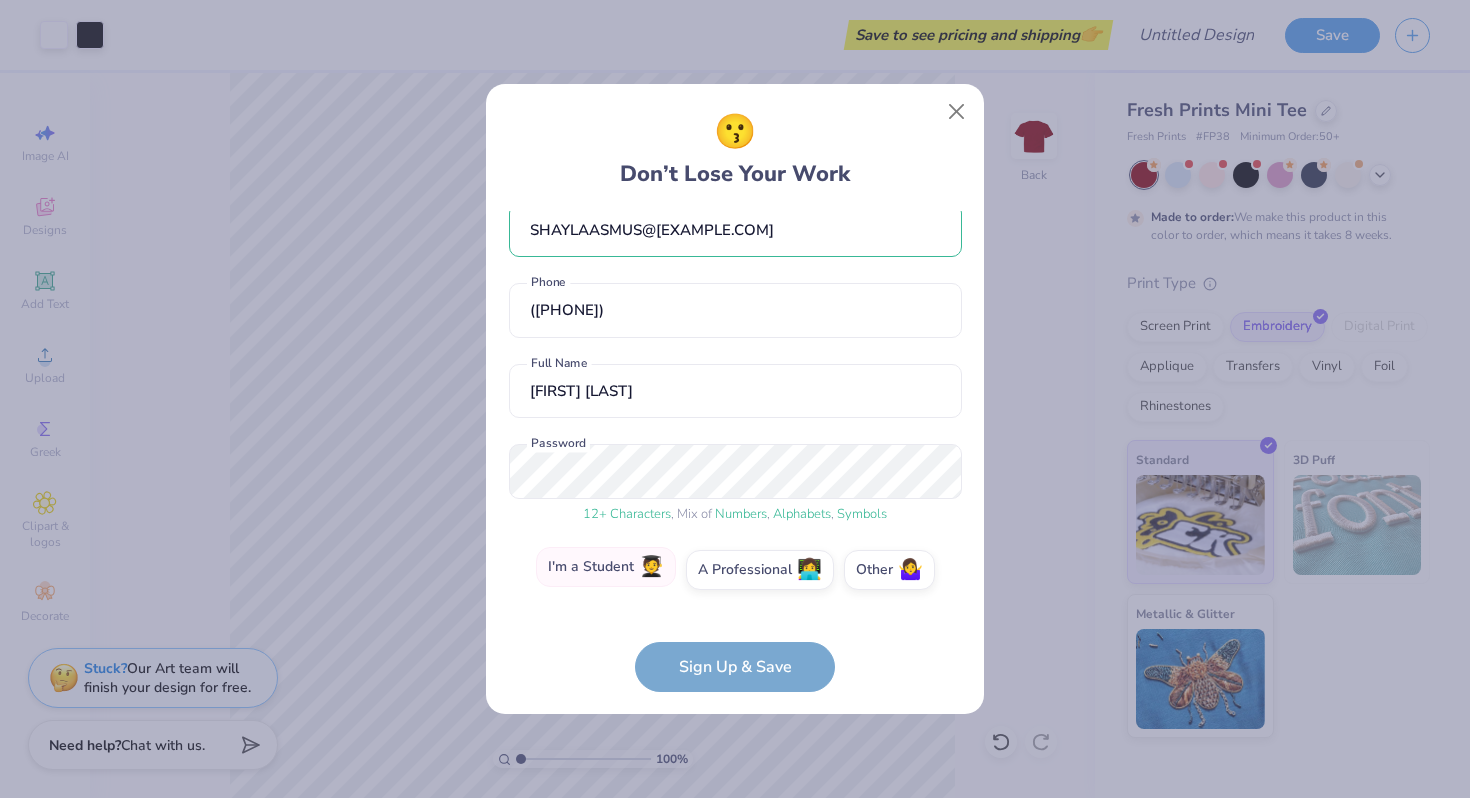 click on "I'm a Student 🧑‍🎓" at bounding box center (606, 567) 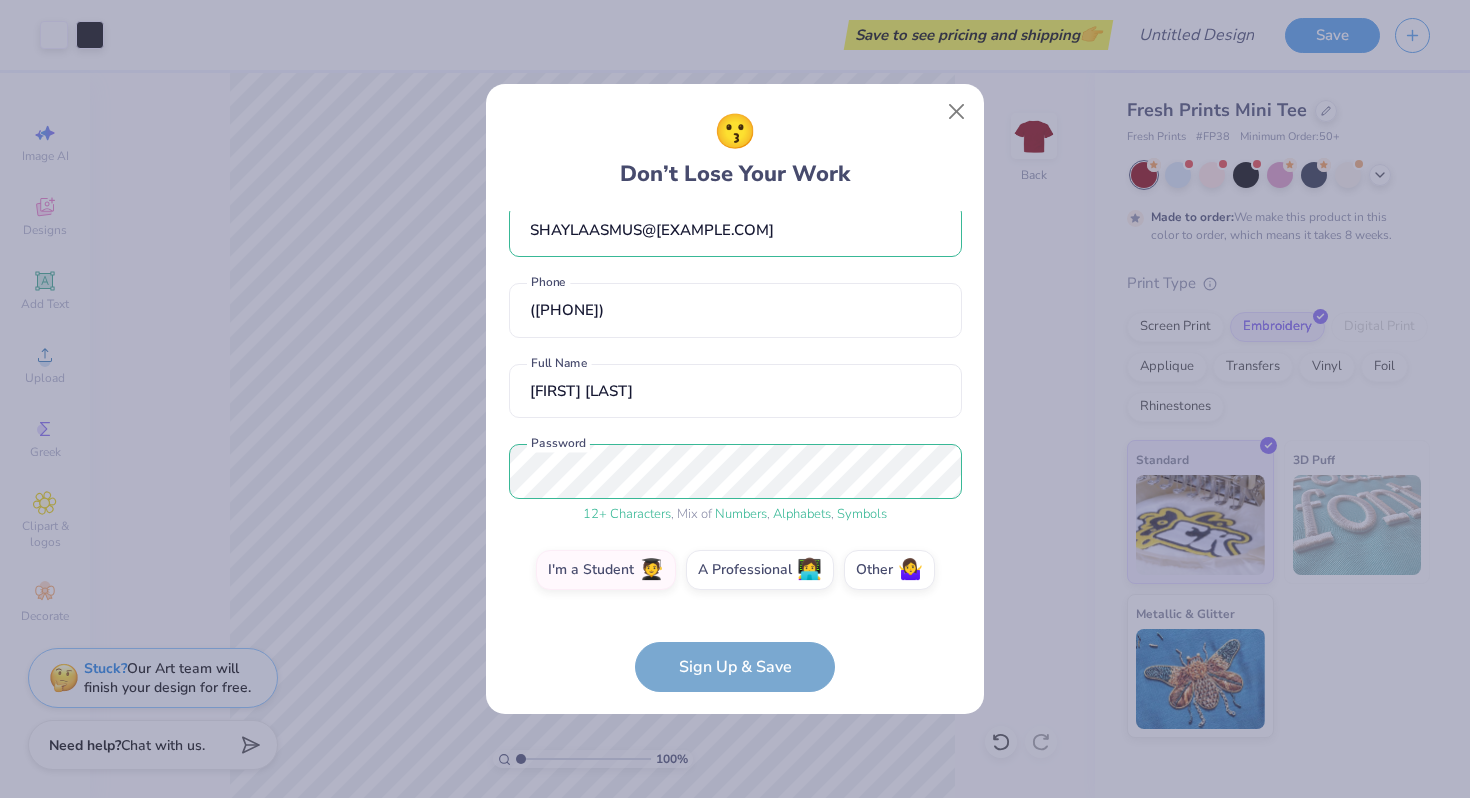 scroll, scrollTop: 99, scrollLeft: 0, axis: vertical 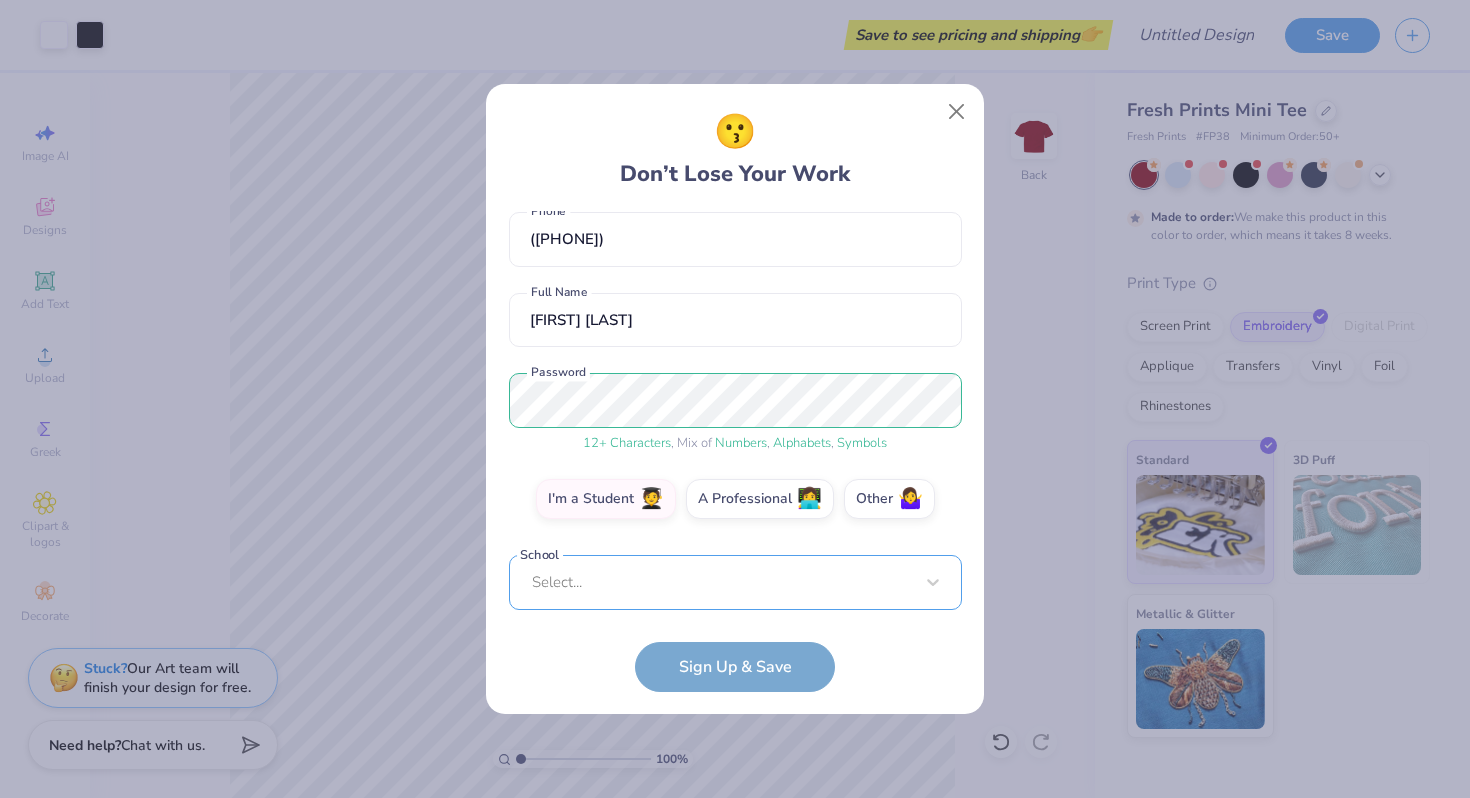 click on "Select..." at bounding box center [735, 582] 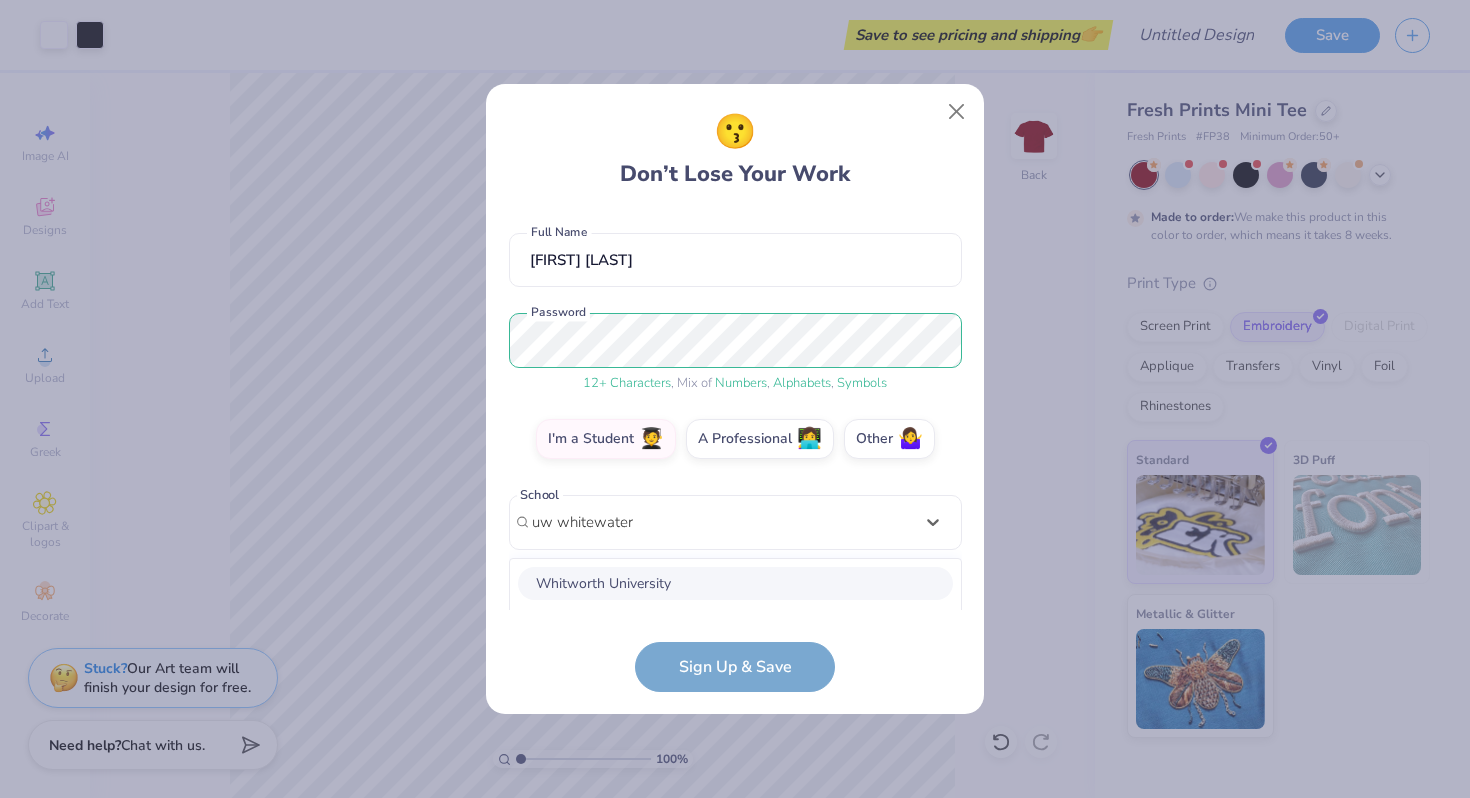 scroll, scrollTop: 409, scrollLeft: 0, axis: vertical 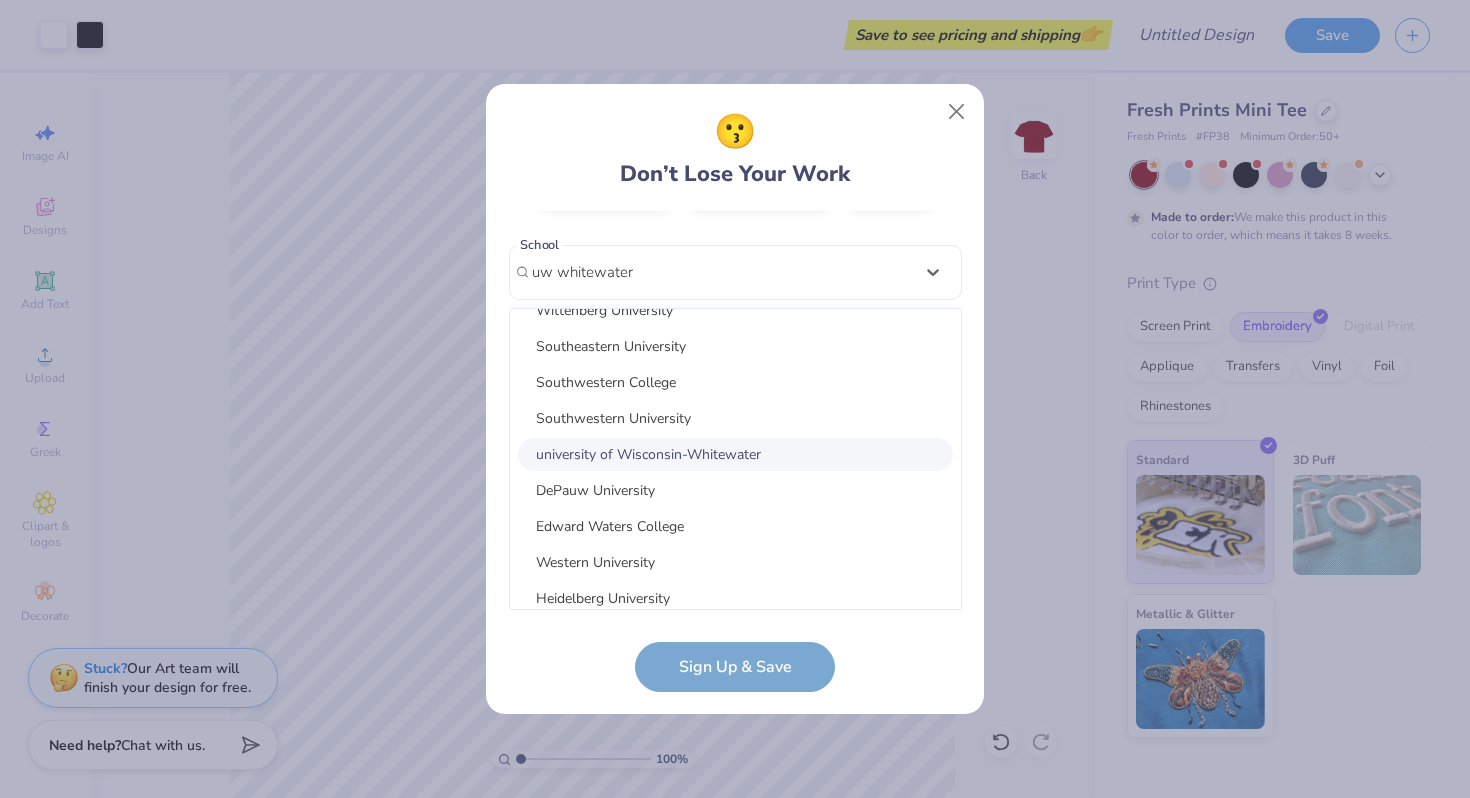 click on "university of Wisconsin-Whitewater" at bounding box center [735, 454] 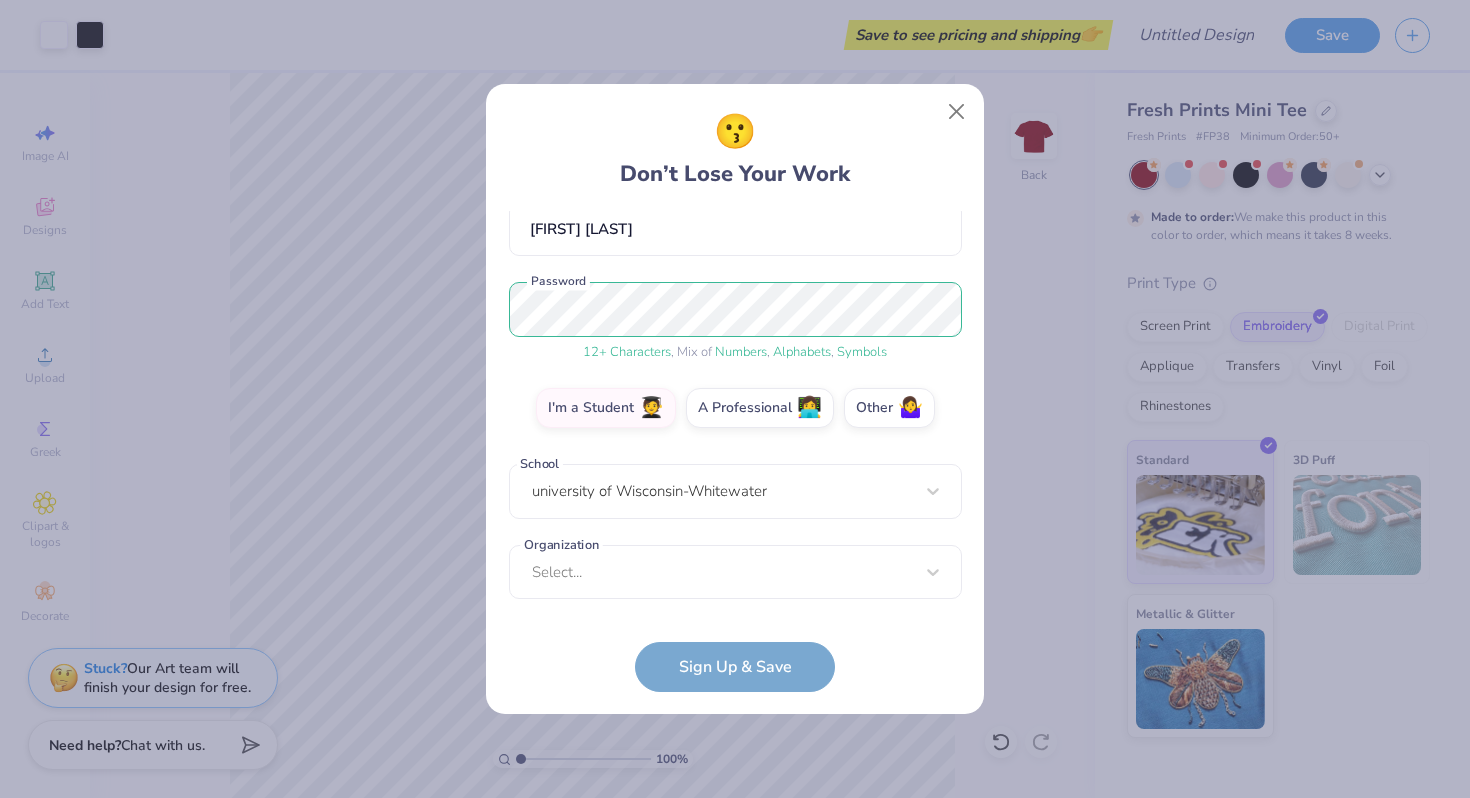 scroll, scrollTop: 189, scrollLeft: 0, axis: vertical 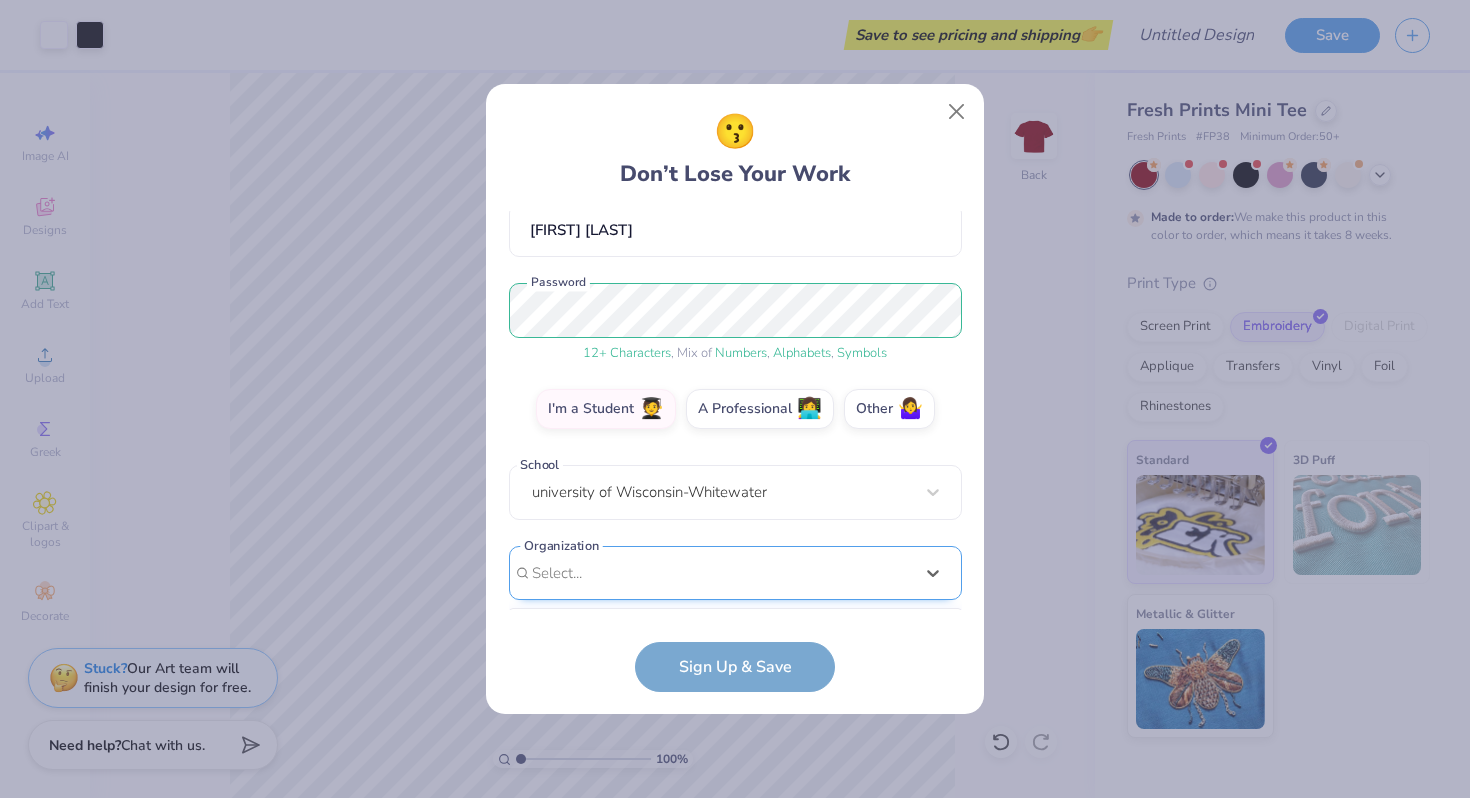 click on "option  focused, 9 of 15. 15 results available. Use Up and Down to choose options, press Enter to select the currently focused option, press Escape to exit the menu, press Tab to select the option and exit the menu. Select... 100 Collegiate Women 14 East Magazine 180 Degrees Consulting 202 Society 2025 class council 2025 Class Office 2026 Class Council 22 West Media 27 Heartbeats 314 Action 3D4E 4 Paws for Ability 4-H 45 Kings 49er Racing Club" at bounding box center [735, 728] 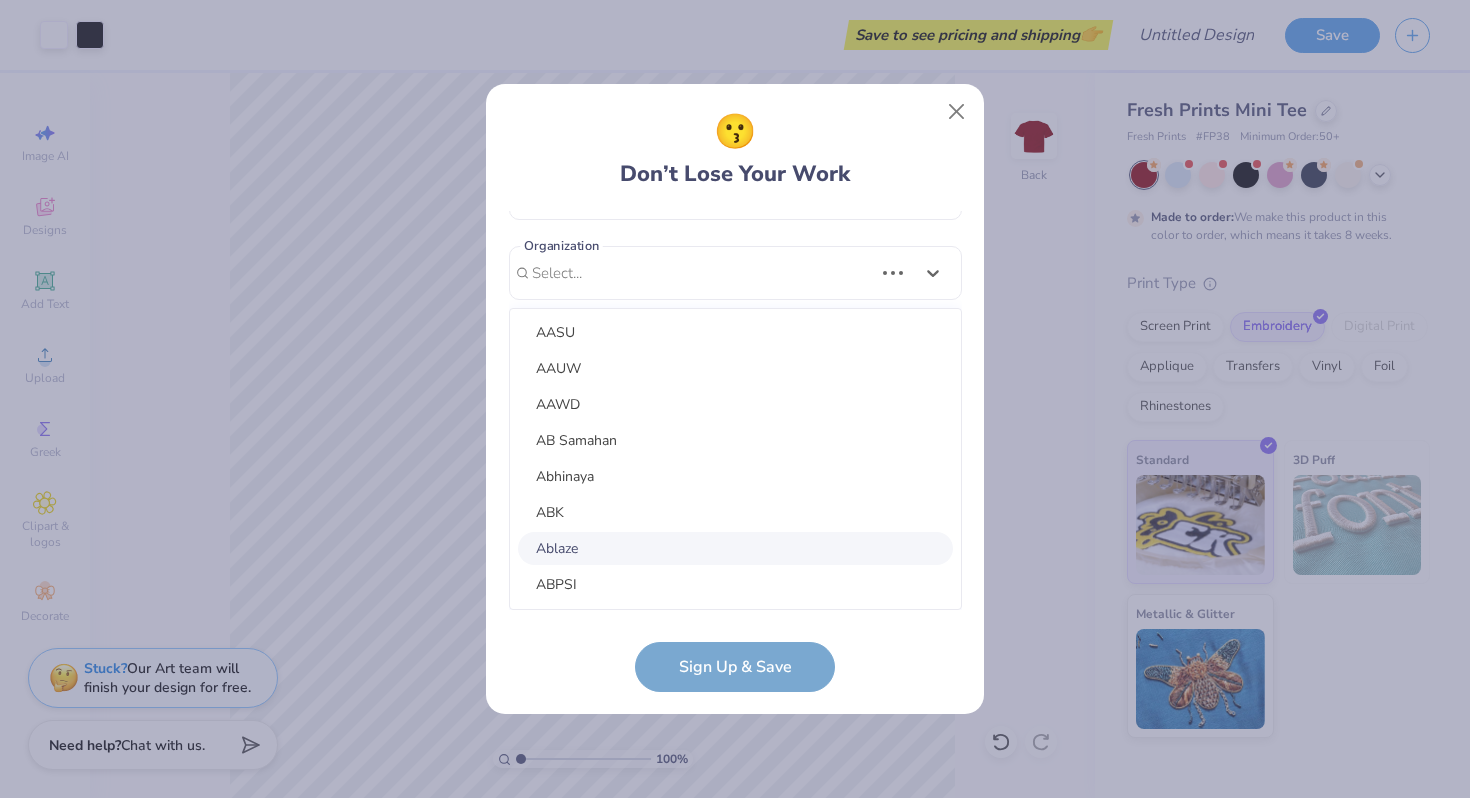 scroll, scrollTop: 1423, scrollLeft: 0, axis: vertical 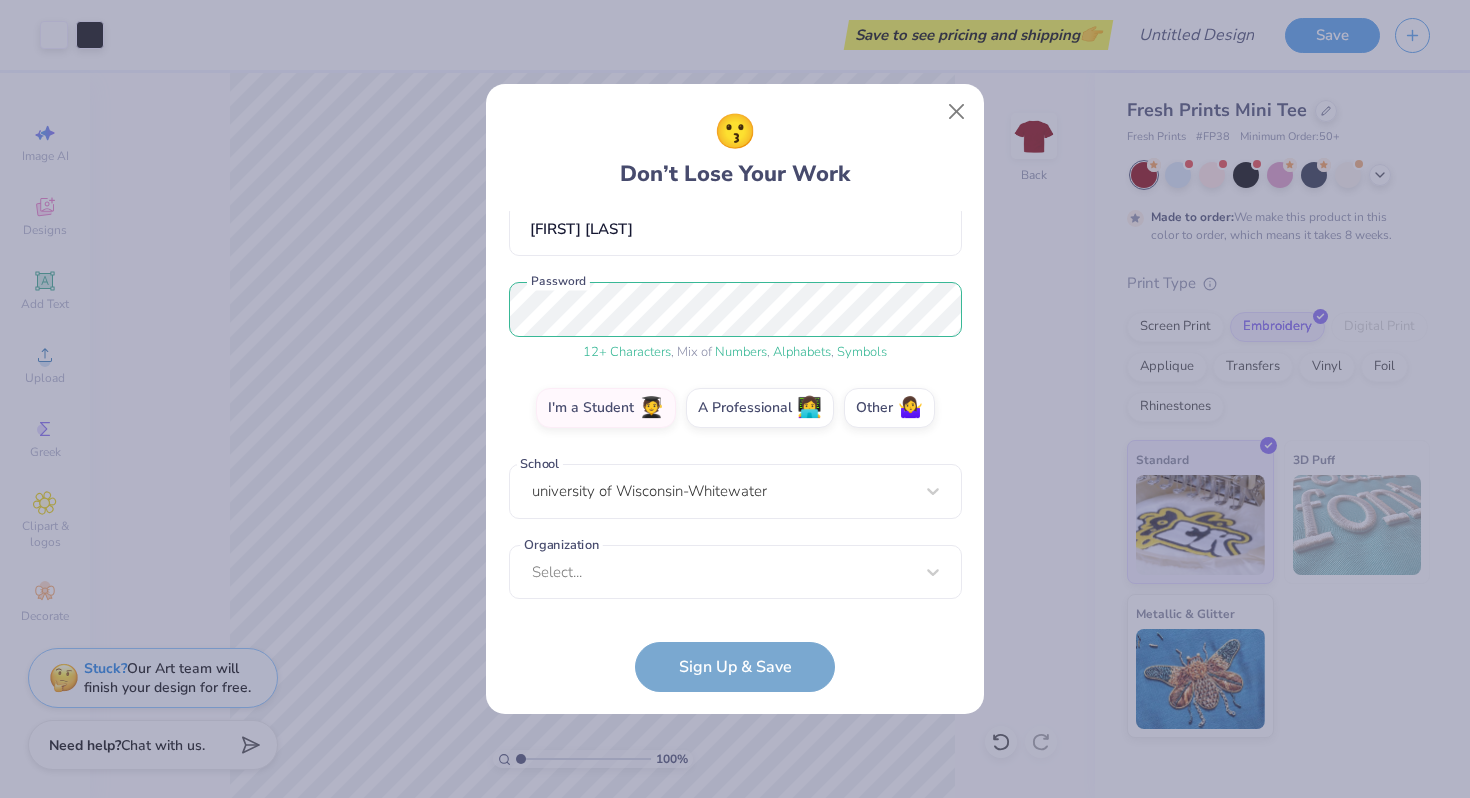 click on "SHAYLAASMUS@[EXAMPLE.COM] Email ([PHONE]) Phone [FIRST] [LAST] Full Name 12 + Characters , Mix of   Numbers ,   Alphabets ,   Symbols Password I'm a Student 🧑‍🎓 A Professional 👩‍💻 Other 🤷‍♀️ School university of Wisconsin-Whitewater Organization Select... Organization cannot be null Sign Up & Save" at bounding box center (735, 451) 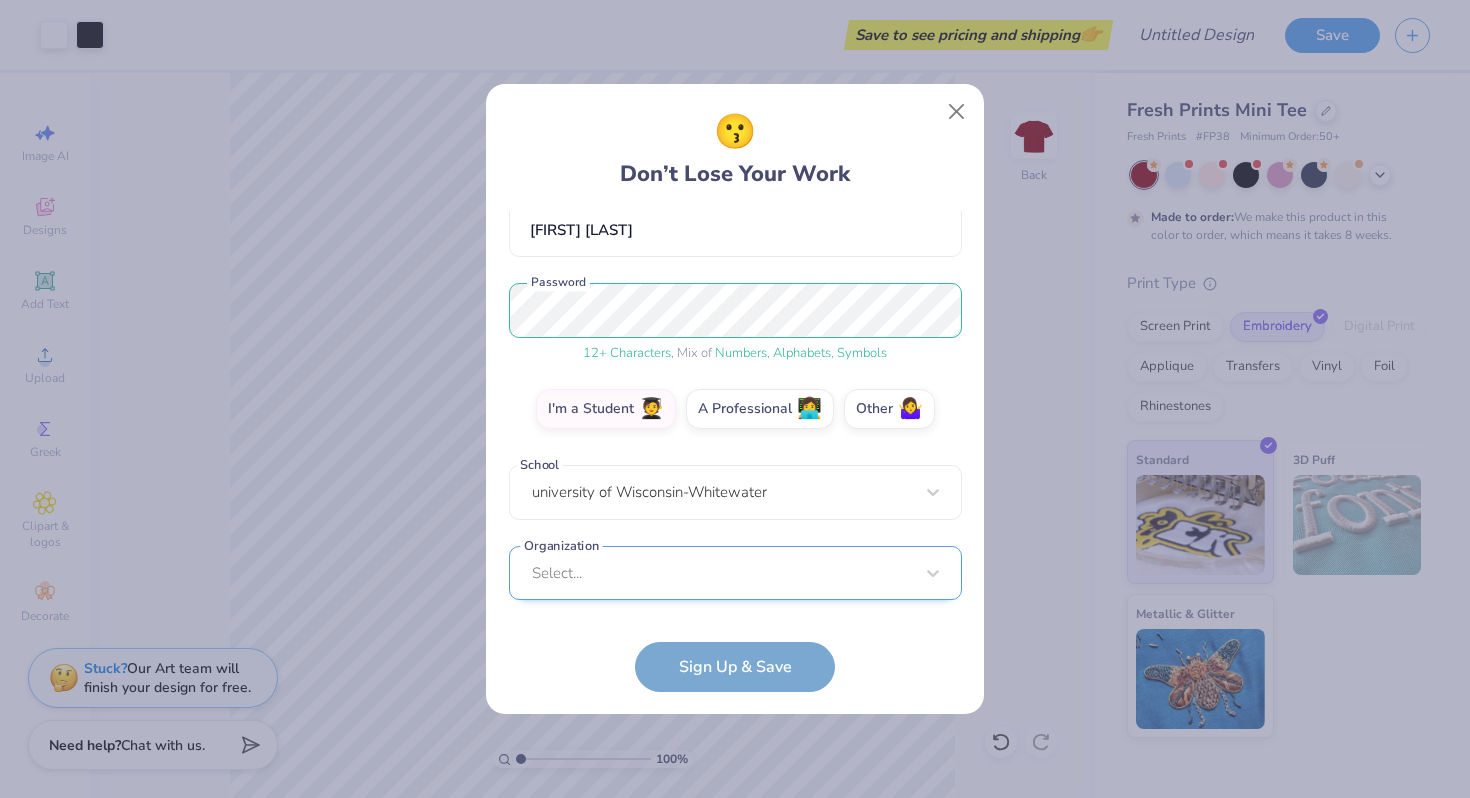 click on "Select..." at bounding box center [735, 573] 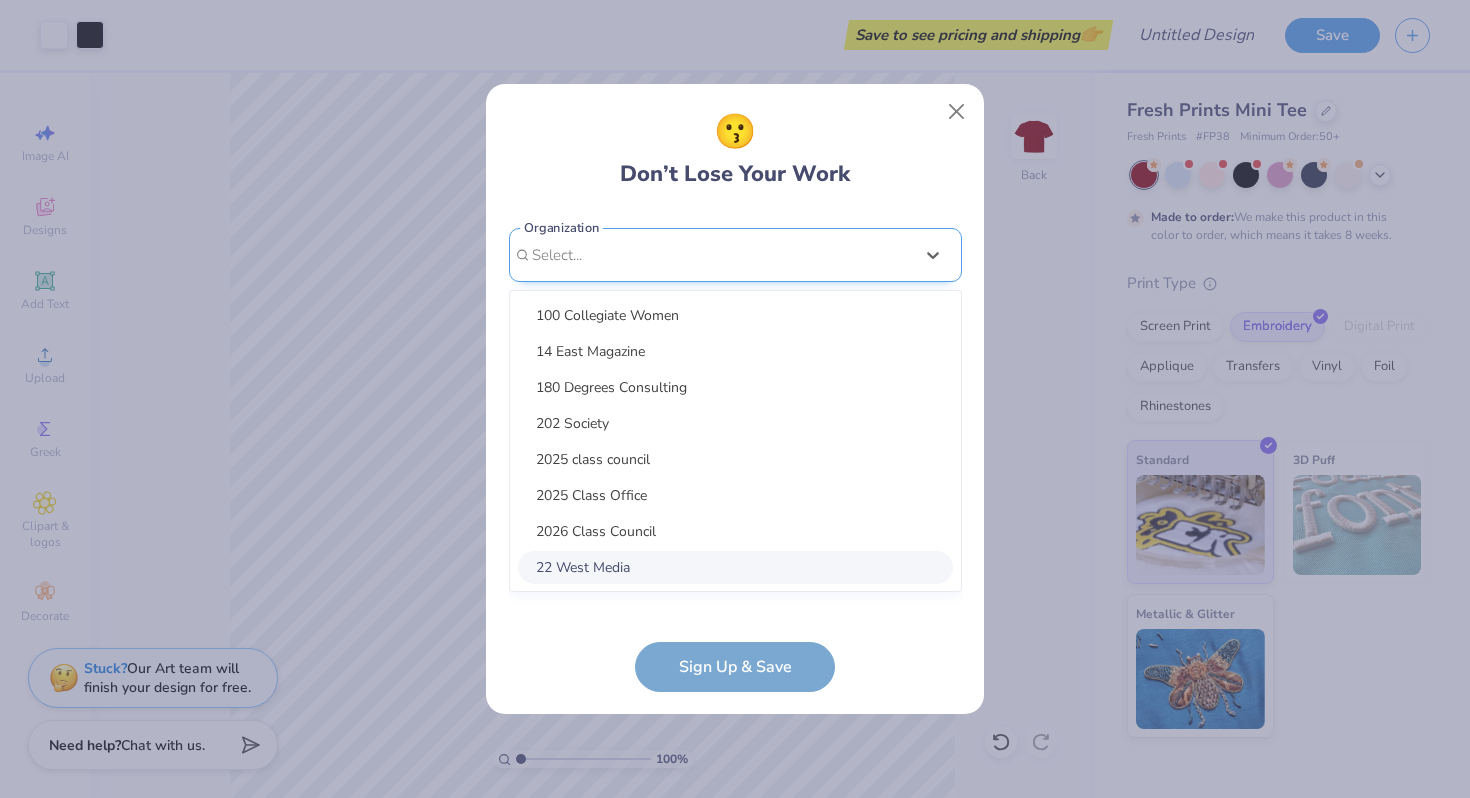 scroll, scrollTop: 489, scrollLeft: 0, axis: vertical 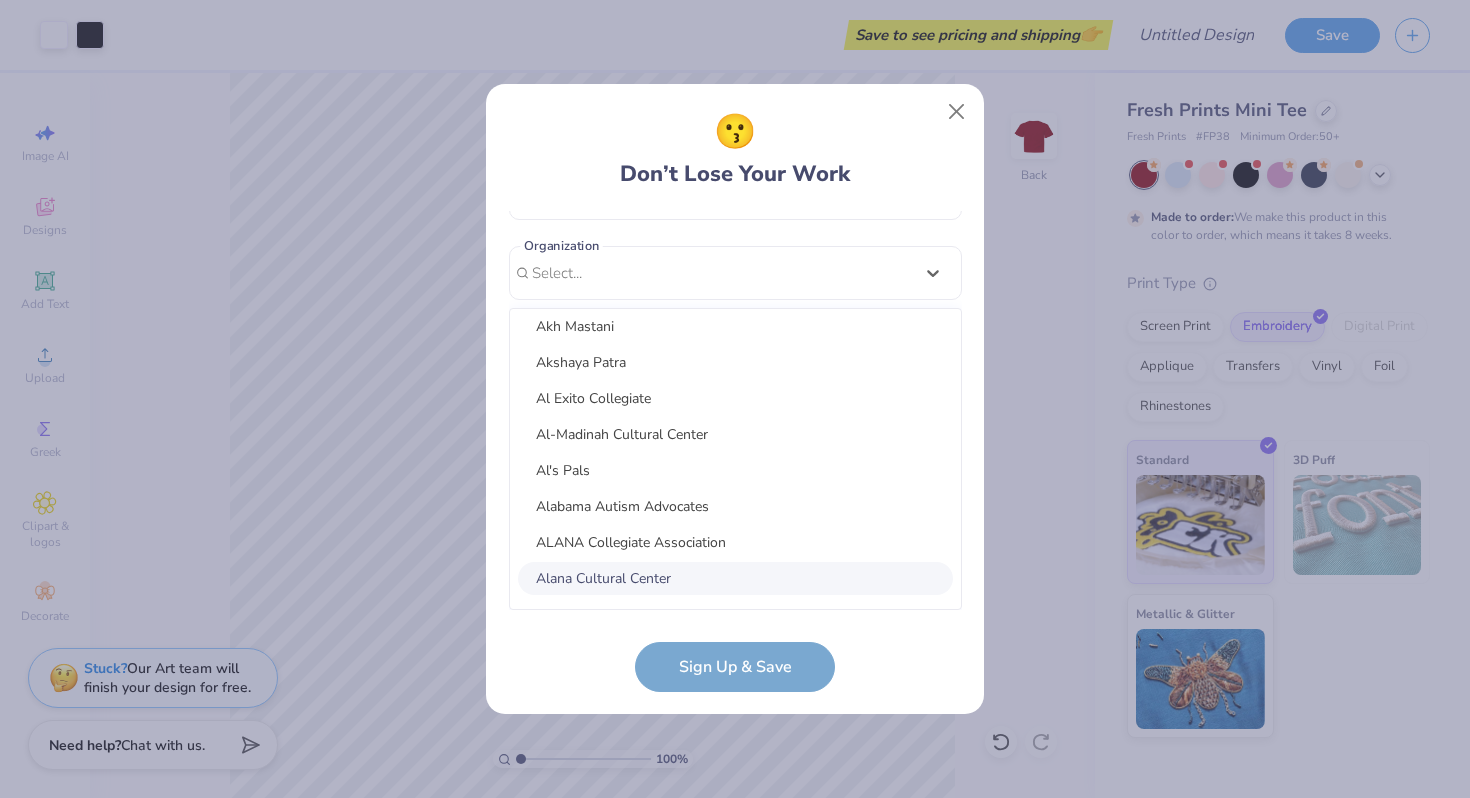 click on "SHAYLAASMUS@[EXAMPLE.COM] Email ([PHONE]) Phone [FIRST] [LAST] Full Name 12 + Characters , Mix of   Numbers ,   Alphabets ,   Symbols Password I'm a Student 🧑‍🎓 A Professional 👩‍💻 Other 🤷‍♀️ School university of Wisconsin-Whitewater Organization option  focused, 231 of 240. 240 results available. Use Up and Down to choose options, press Enter to select the currently focused option, press Escape to exit the menu, press Tab to select the option and exit the menu. Select... 100 Collegiate Women 14 East Magazine 180 Degrees Consulting 202 Society 2025 class council 2025 Class Office 2026 Class Council 22 West Media 27 Heartbeats 314 Action 3D4E 4 Paws for Ability 4-H 45 Kings 49er Racing Club 49er Social & Ballroom Dance Club 4N01 Dance Team 4x4 Magazine 64 Squares 8 To The Bar 840 West A Better Chance Tutoring A Cappella A Completely Different Note A Moment of Magic A Place to Talk A.R.T Dance Team A2 Exploration Cult AAAE AAAS AAC Club AADE Aag Aahana Aaja Nachle AAMBAA AAPA AASU AAUw" at bounding box center [735, 451] 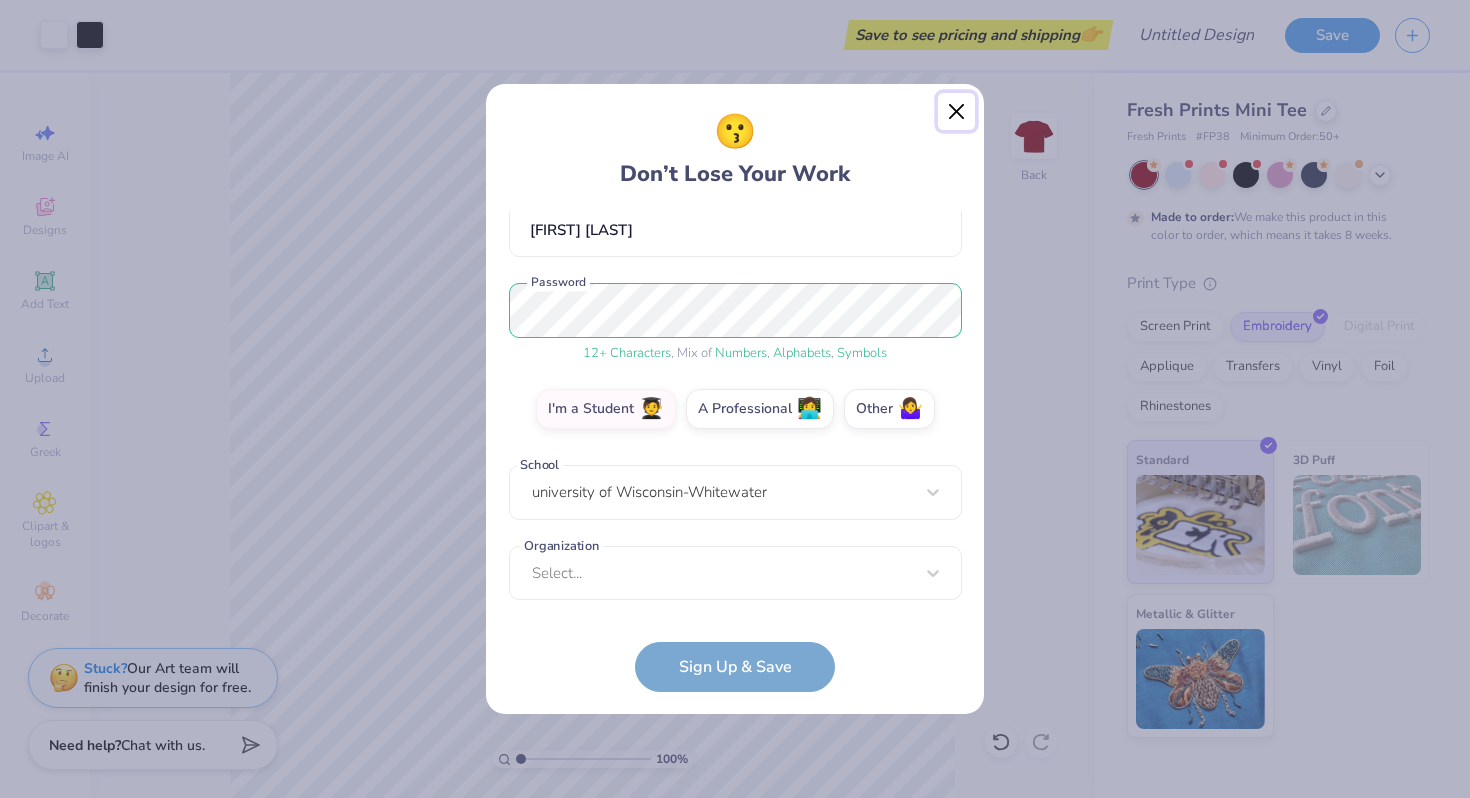 click at bounding box center (957, 112) 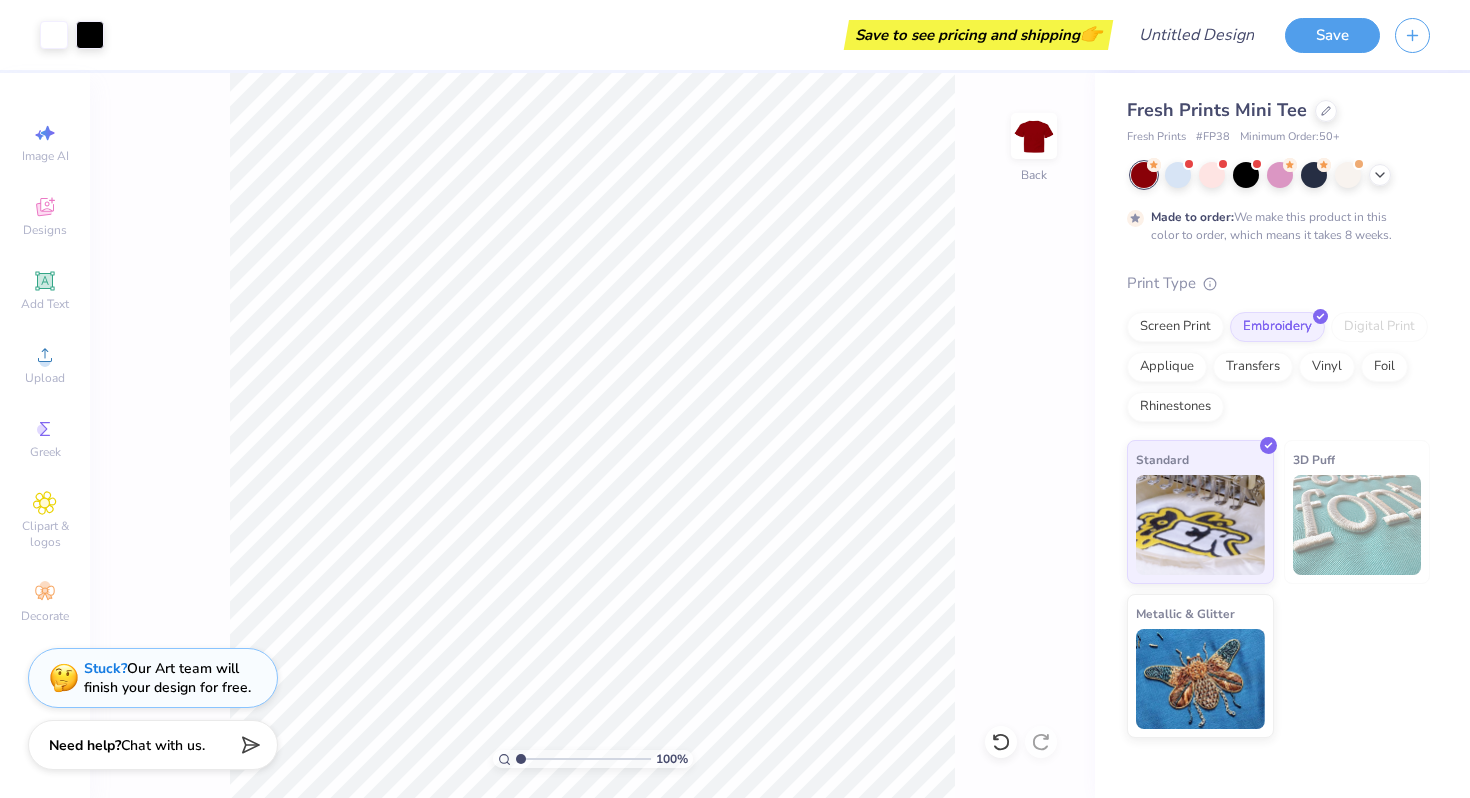click on "100  % Back" at bounding box center [592, 435] 